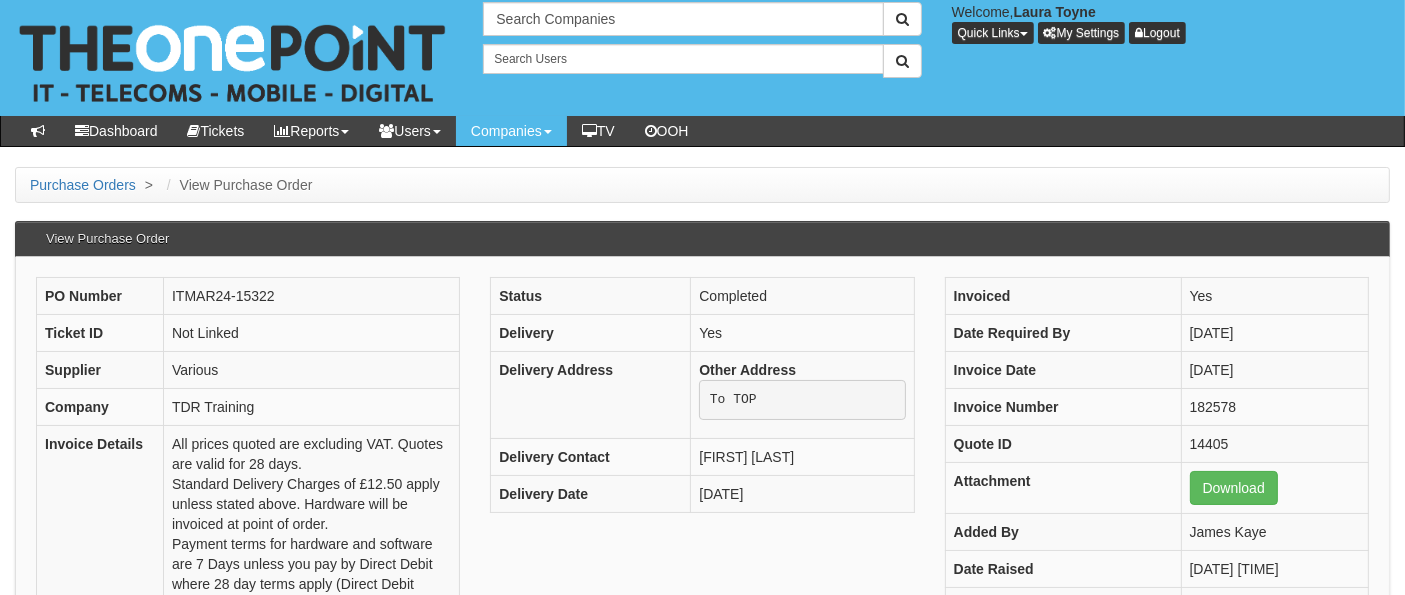 scroll, scrollTop: 0, scrollLeft: 0, axis: both 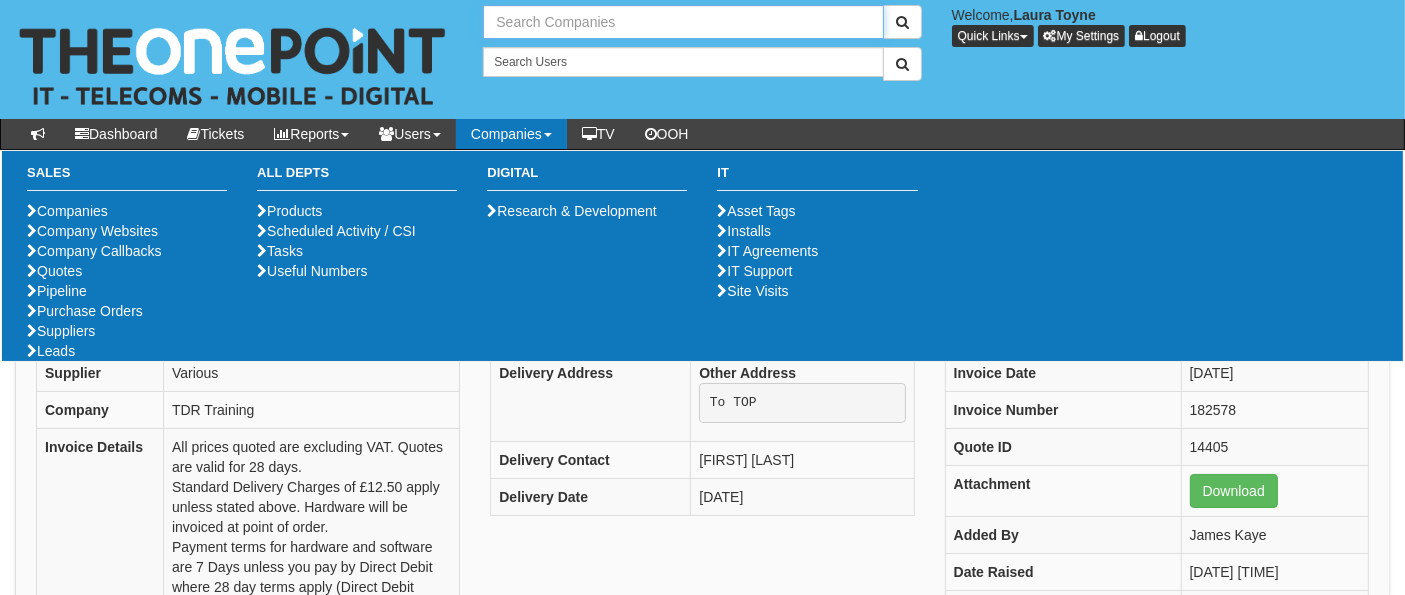 click at bounding box center (683, 22) 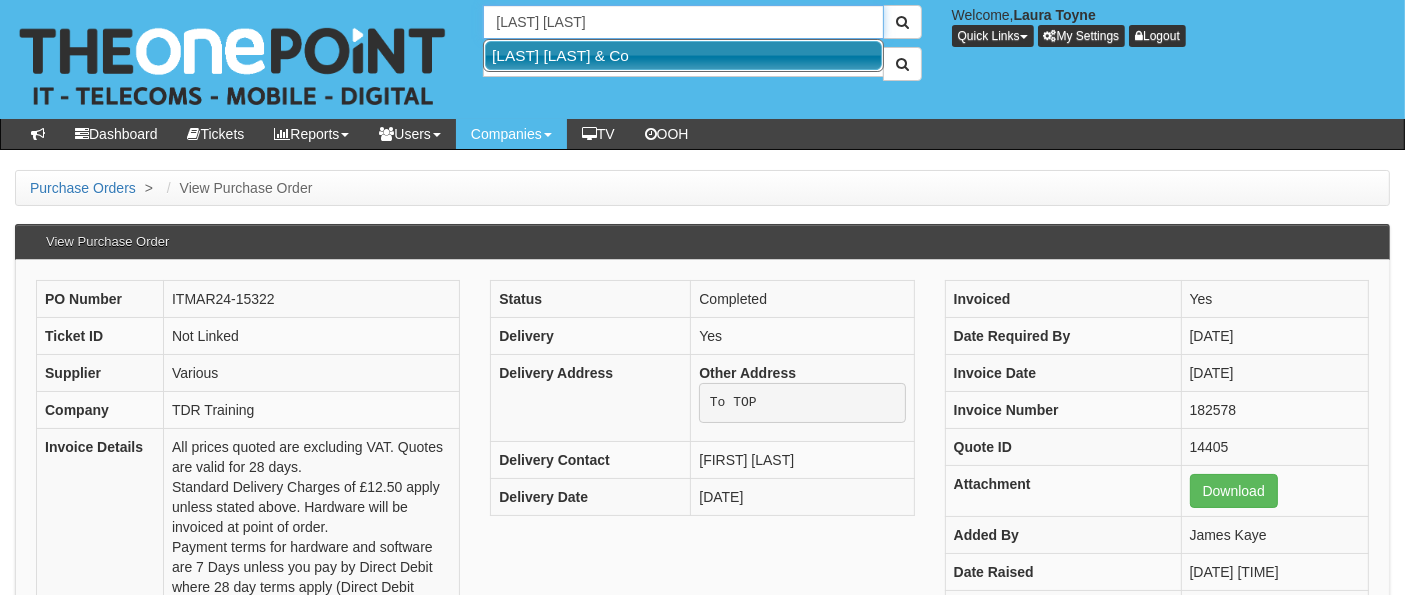 click on "[BRAND] Crux & Co" at bounding box center (683, 55) 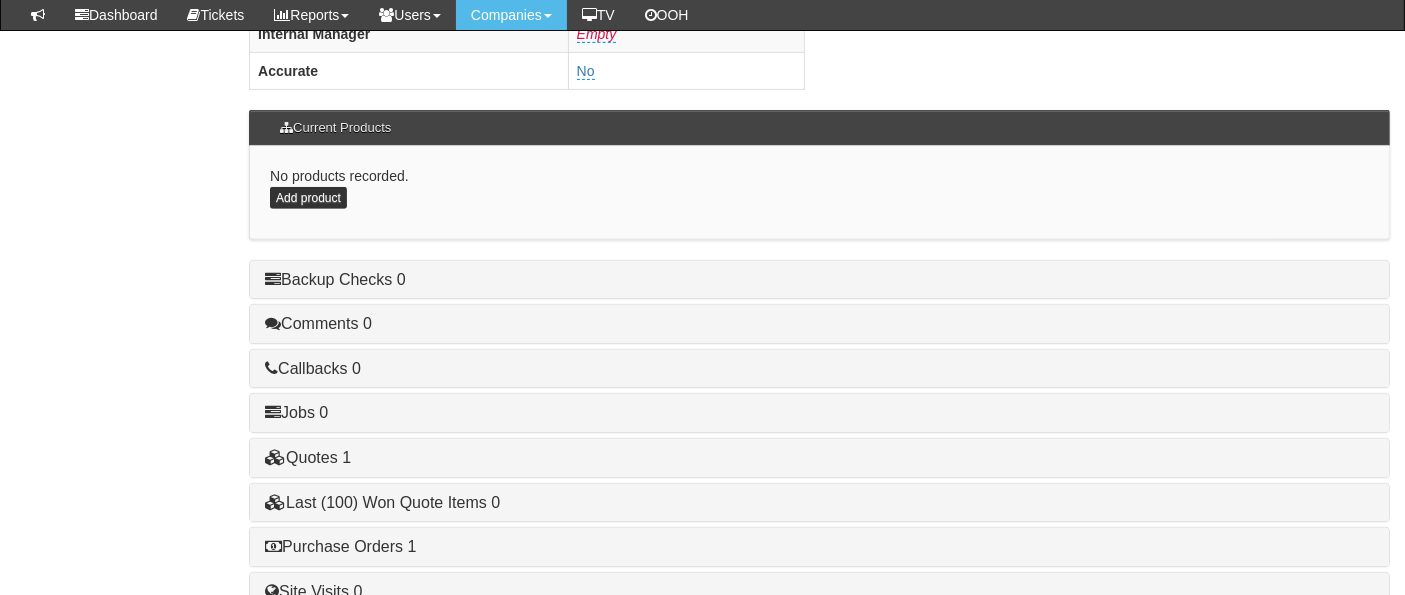scroll, scrollTop: 1115, scrollLeft: 0, axis: vertical 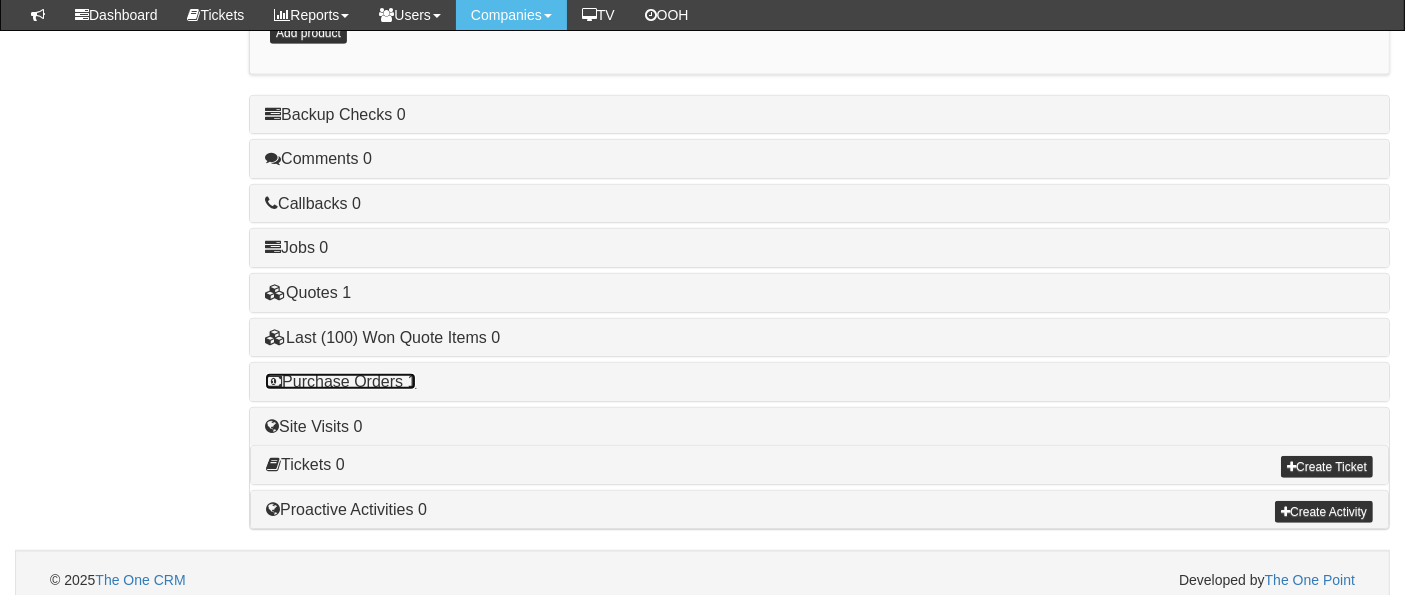 click on "Purchase Orders 1" at bounding box center [340, 381] 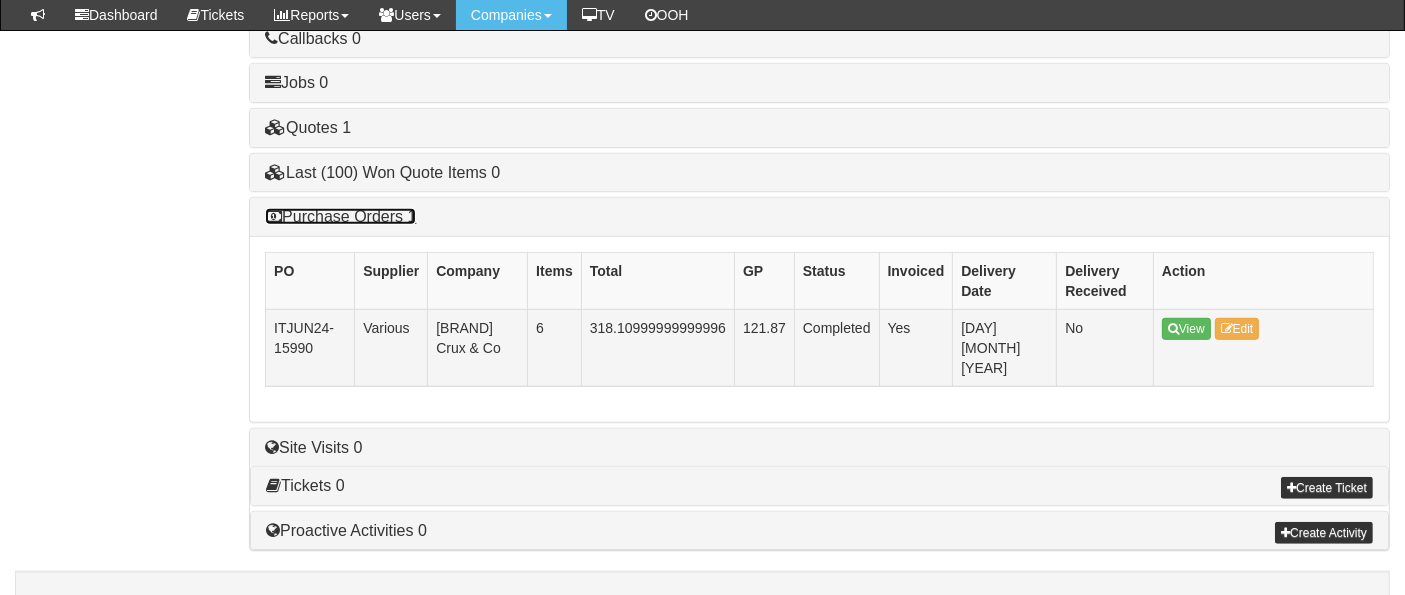 scroll, scrollTop: 1279, scrollLeft: 0, axis: vertical 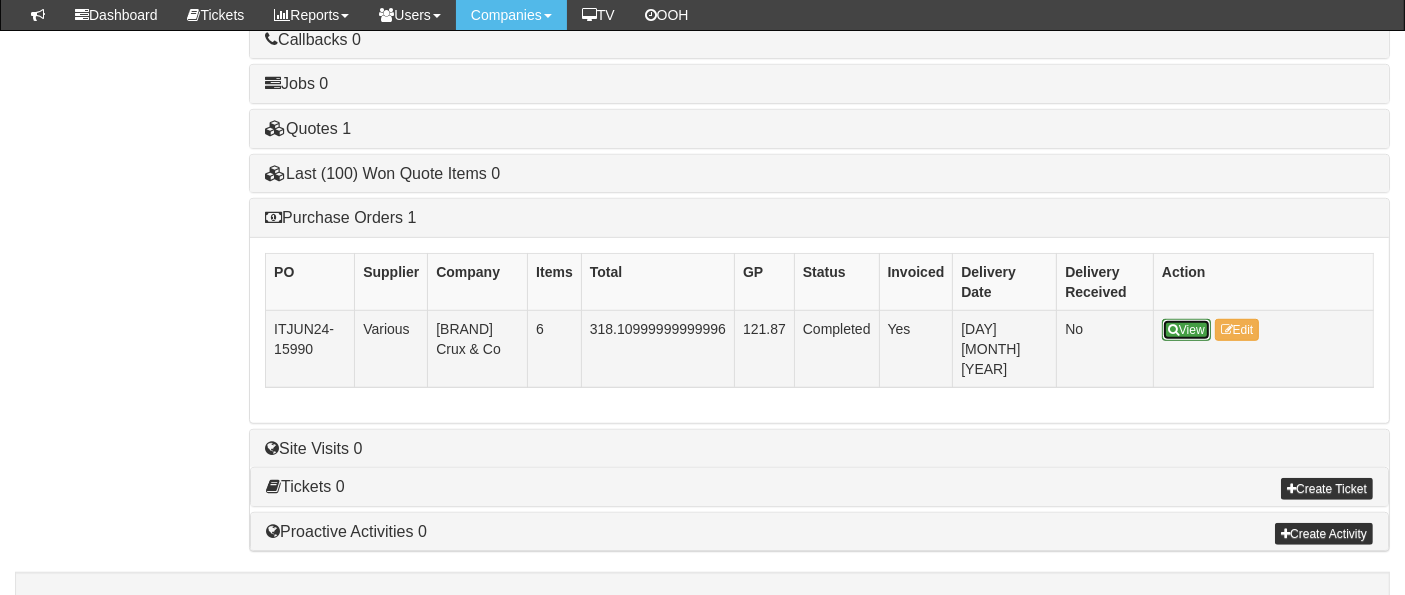 click on "View" at bounding box center (1186, 330) 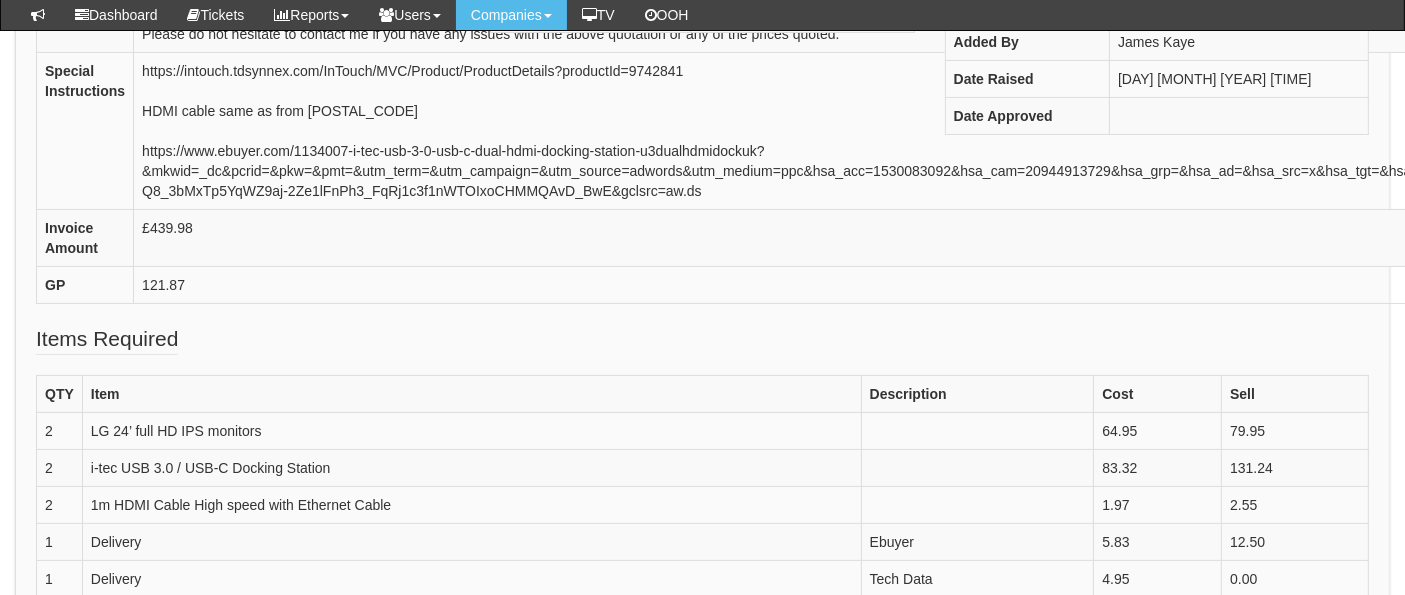 scroll, scrollTop: 0, scrollLeft: 0, axis: both 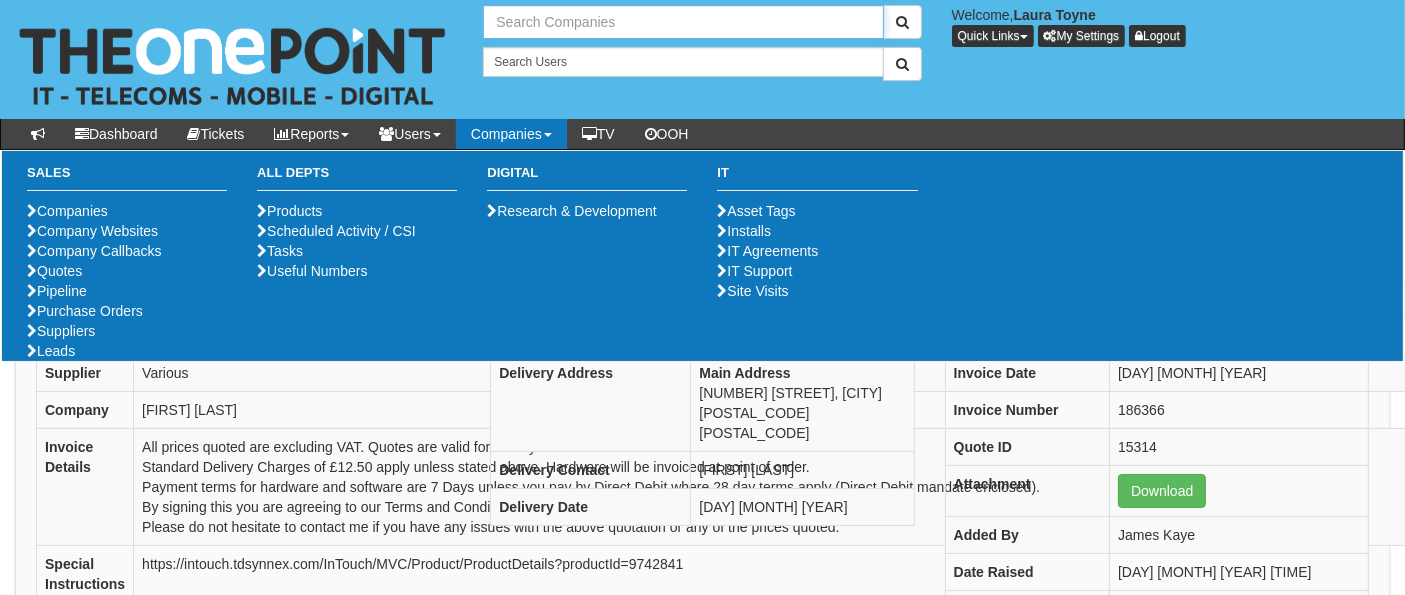 click at bounding box center [683, 22] 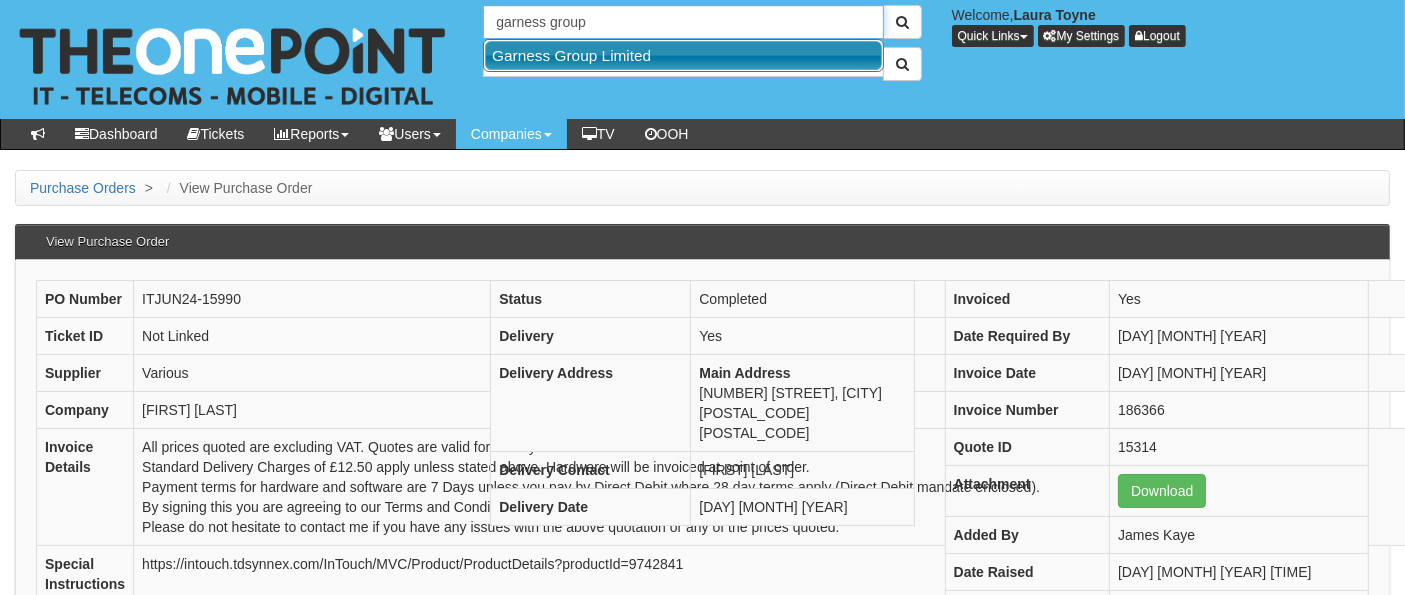 click on "Garness Group Limited" at bounding box center [683, 55] 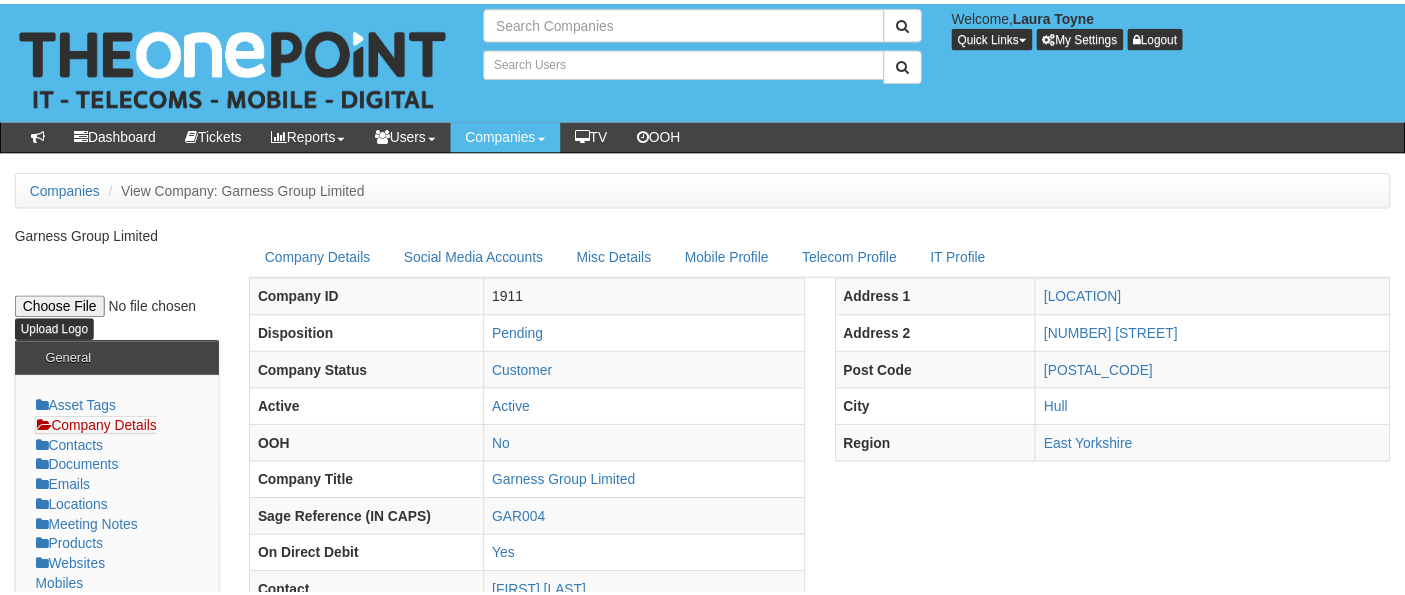 scroll, scrollTop: 0, scrollLeft: 0, axis: both 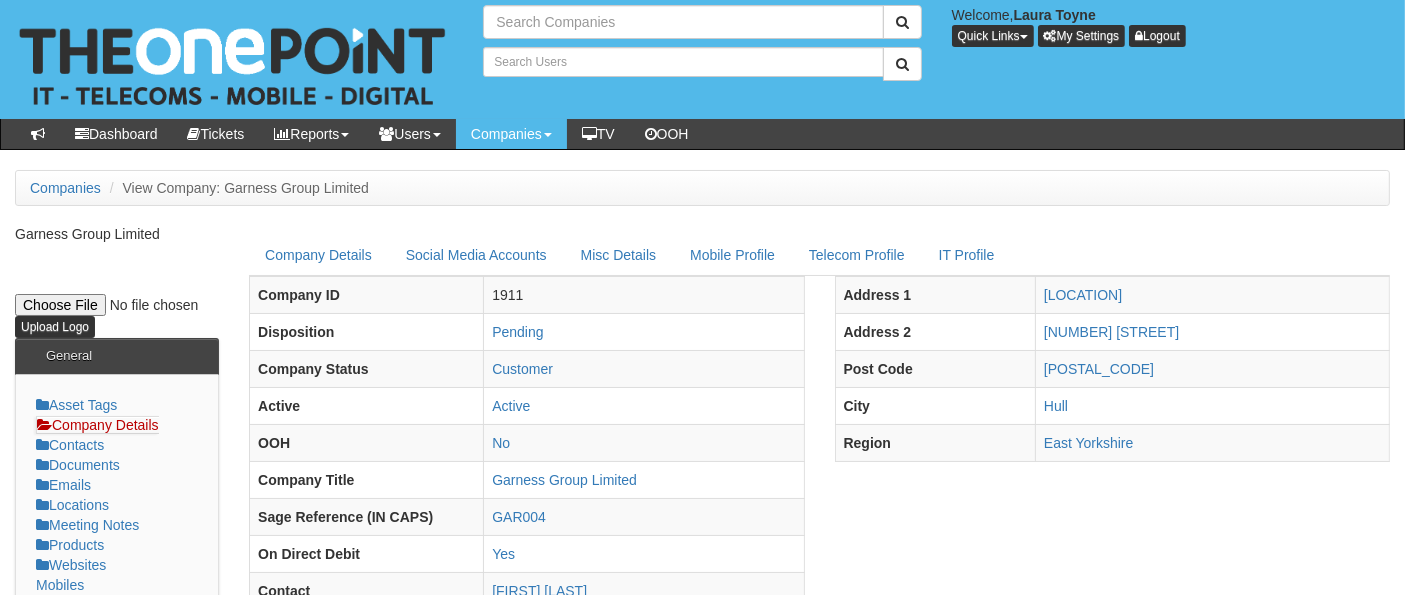 type on "Search Companies" 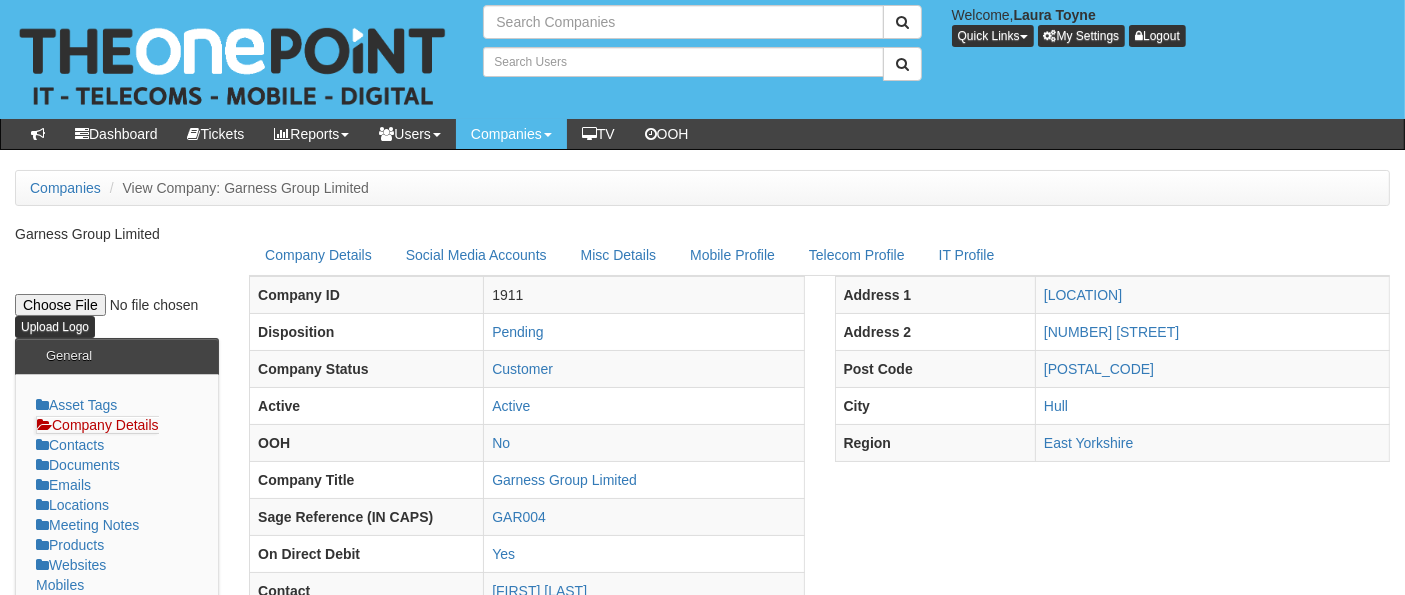 type on "Search Users" 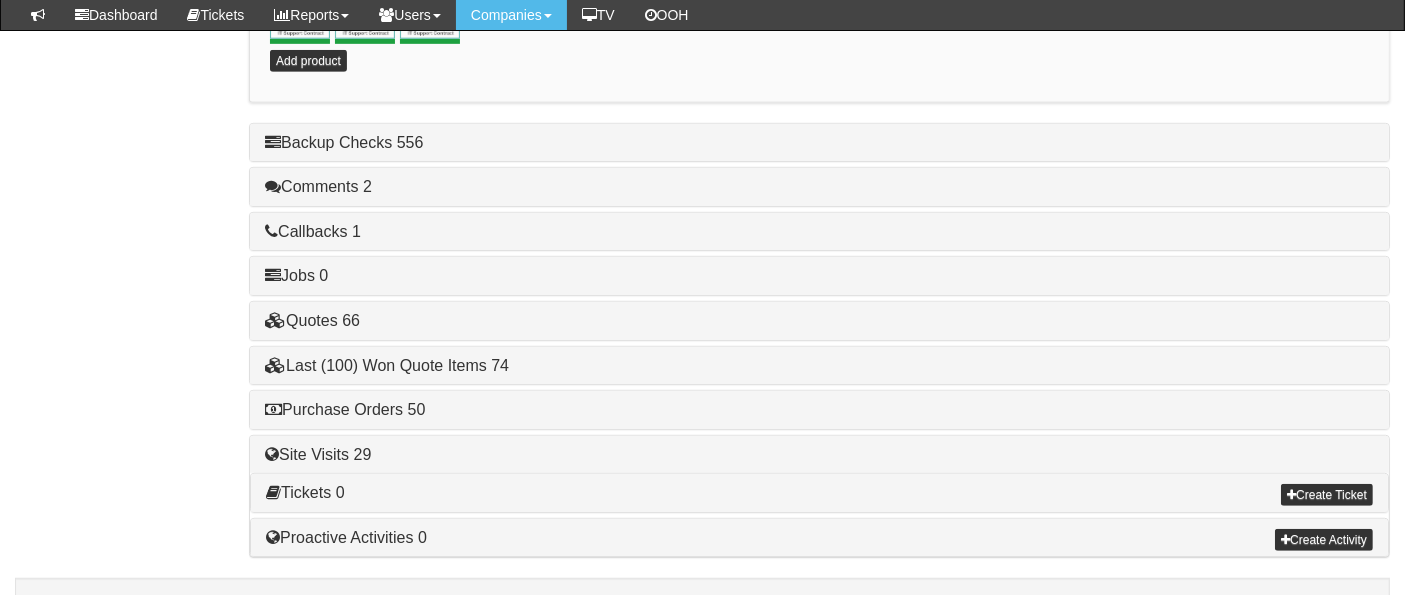 scroll, scrollTop: 1165, scrollLeft: 0, axis: vertical 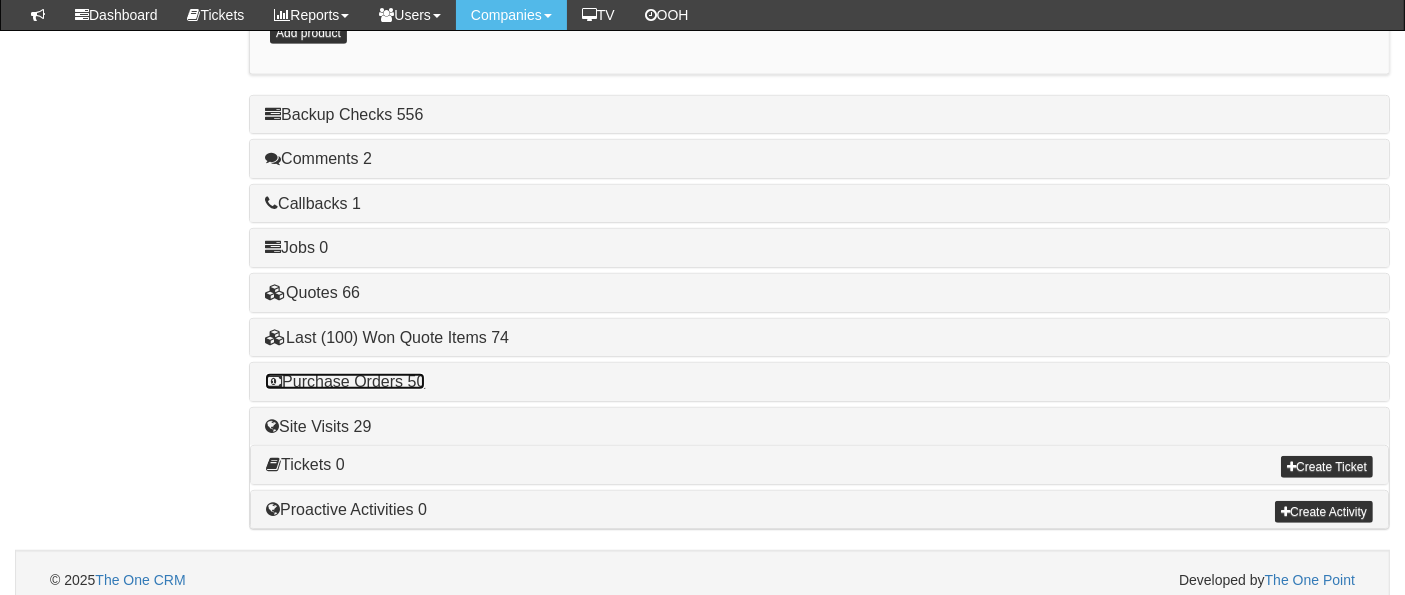 click on "Purchase Orders 50" at bounding box center [345, 381] 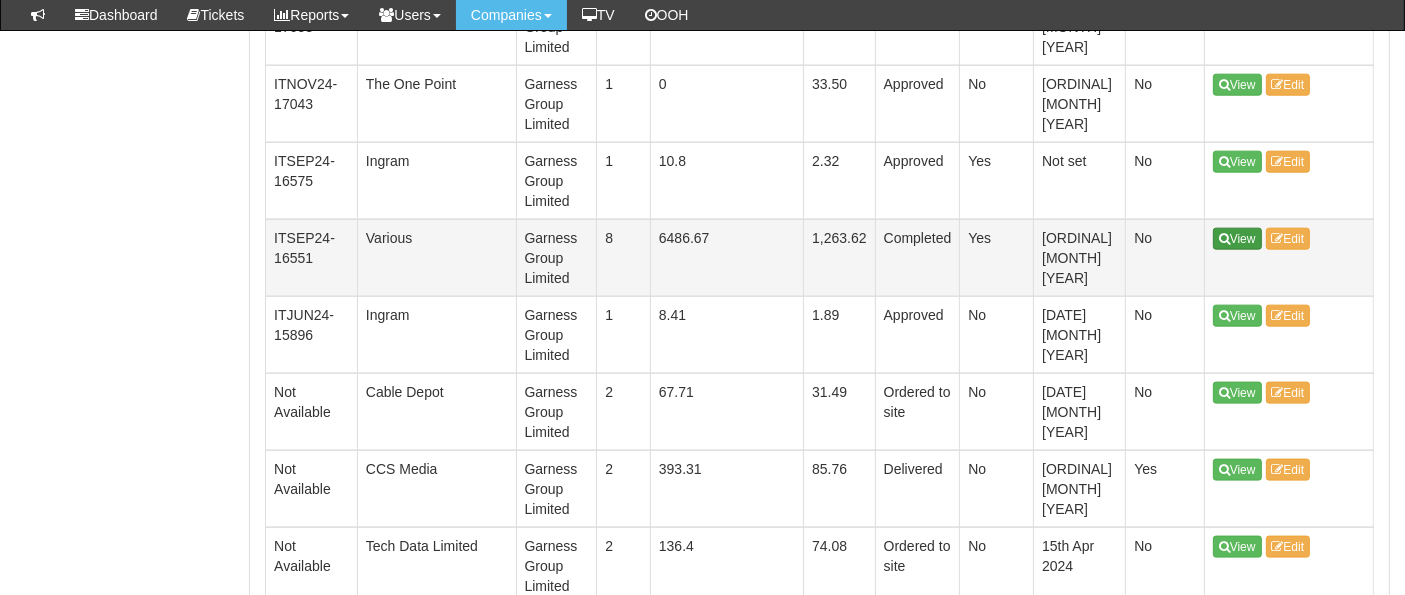scroll, scrollTop: 2497, scrollLeft: 0, axis: vertical 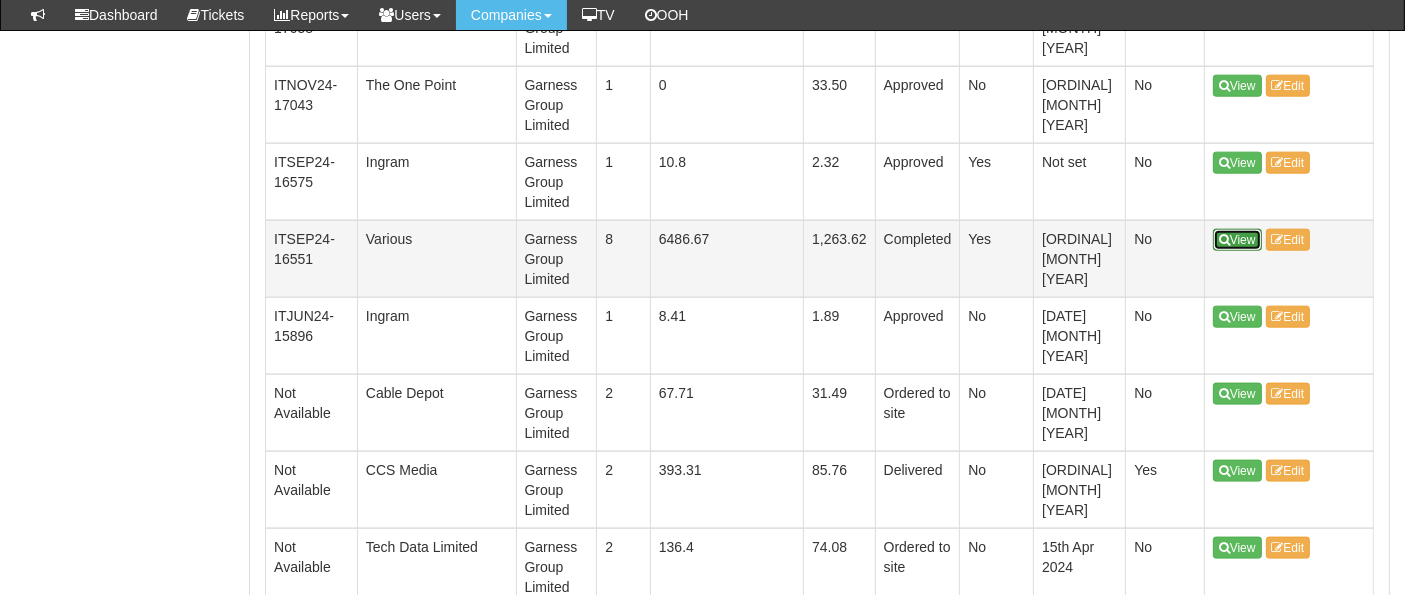 click on "View" at bounding box center (1237, 240) 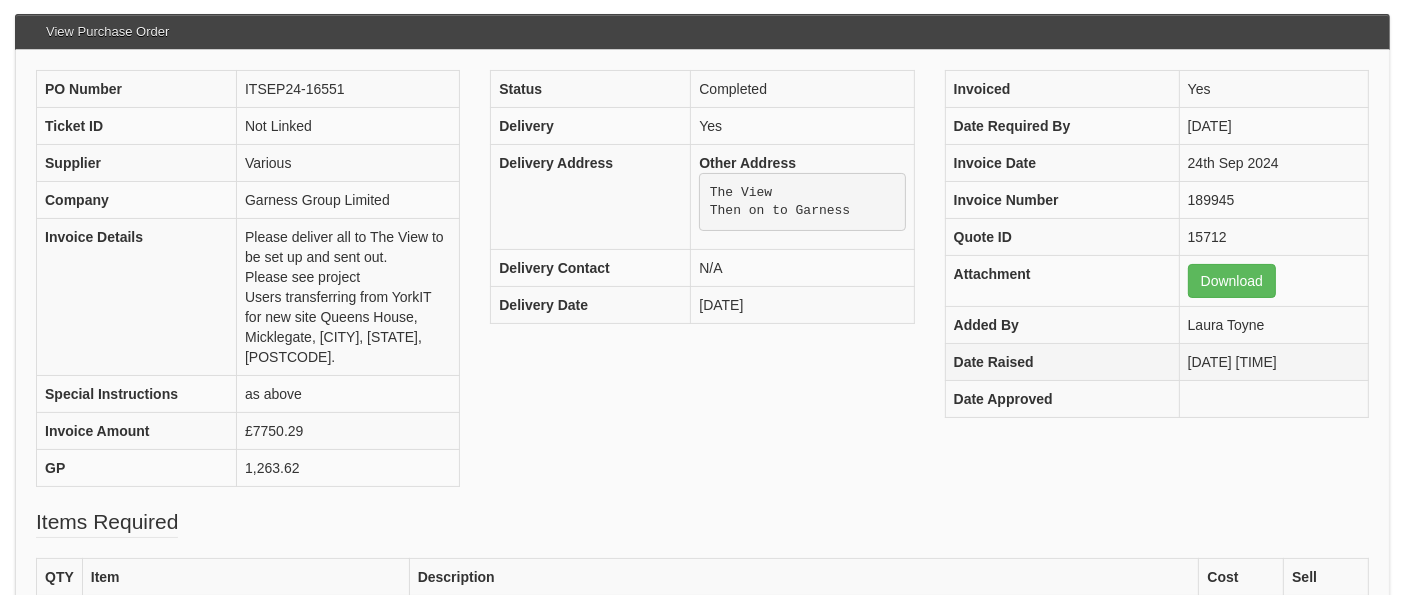 scroll, scrollTop: 109, scrollLeft: 0, axis: vertical 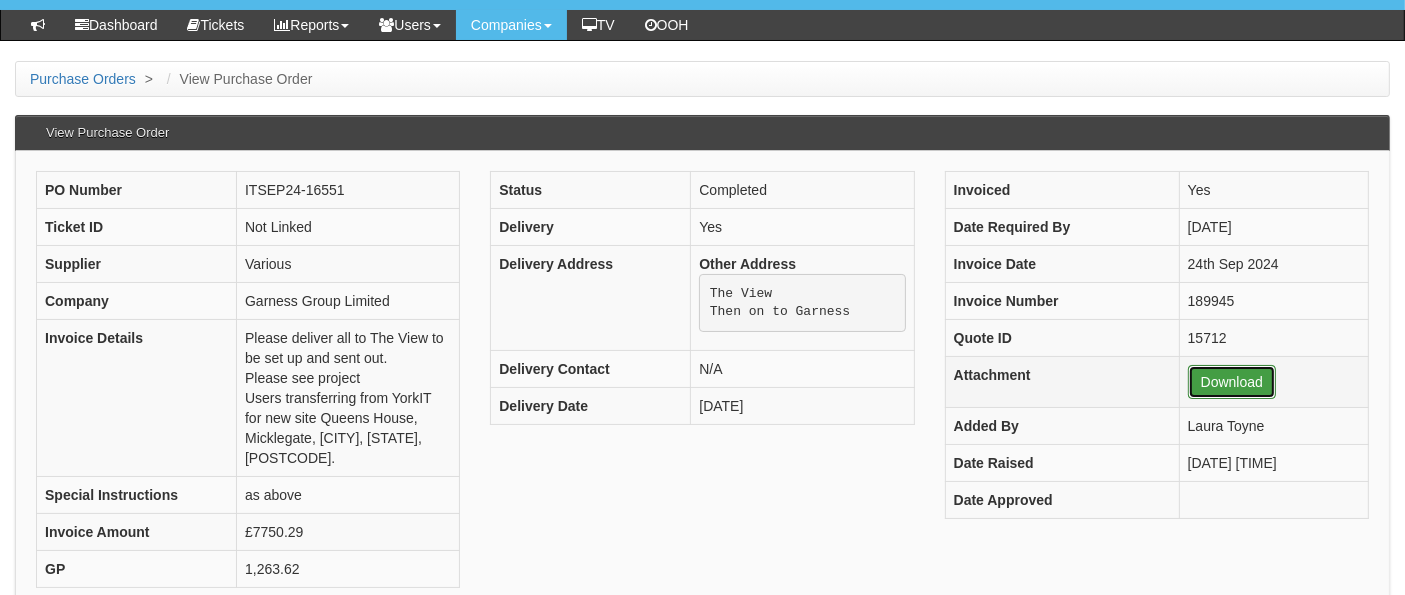 click on "Download" at bounding box center [1232, 382] 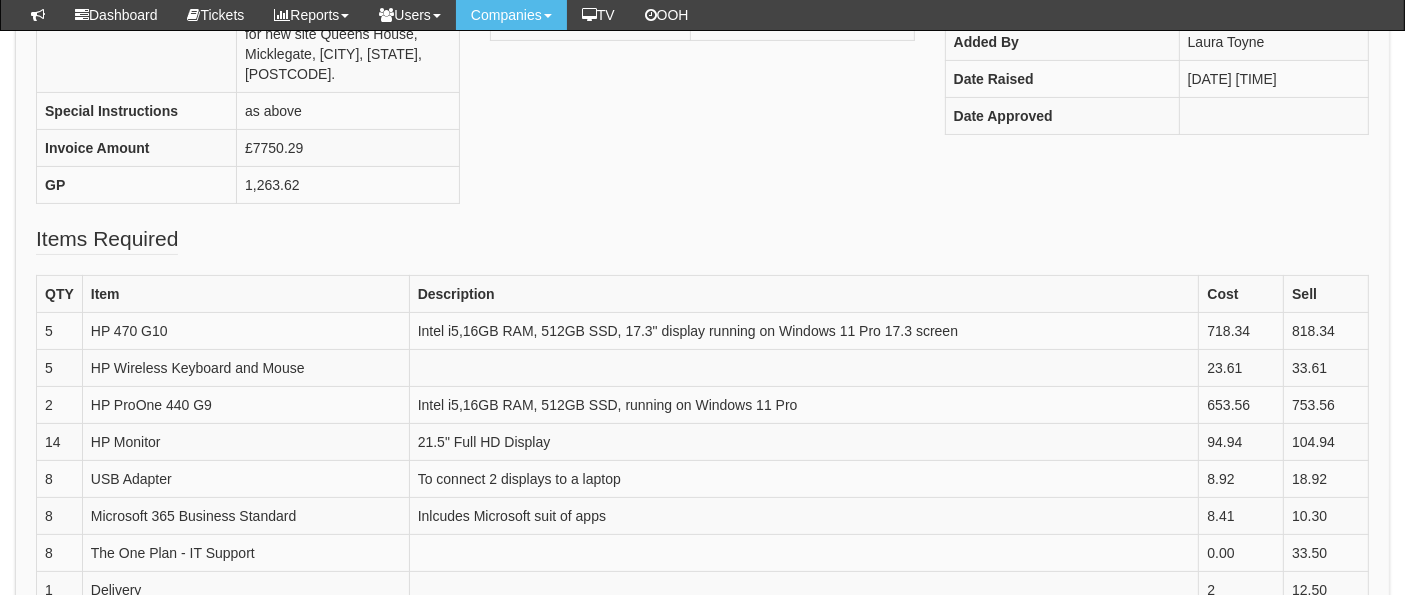 scroll, scrollTop: 554, scrollLeft: 0, axis: vertical 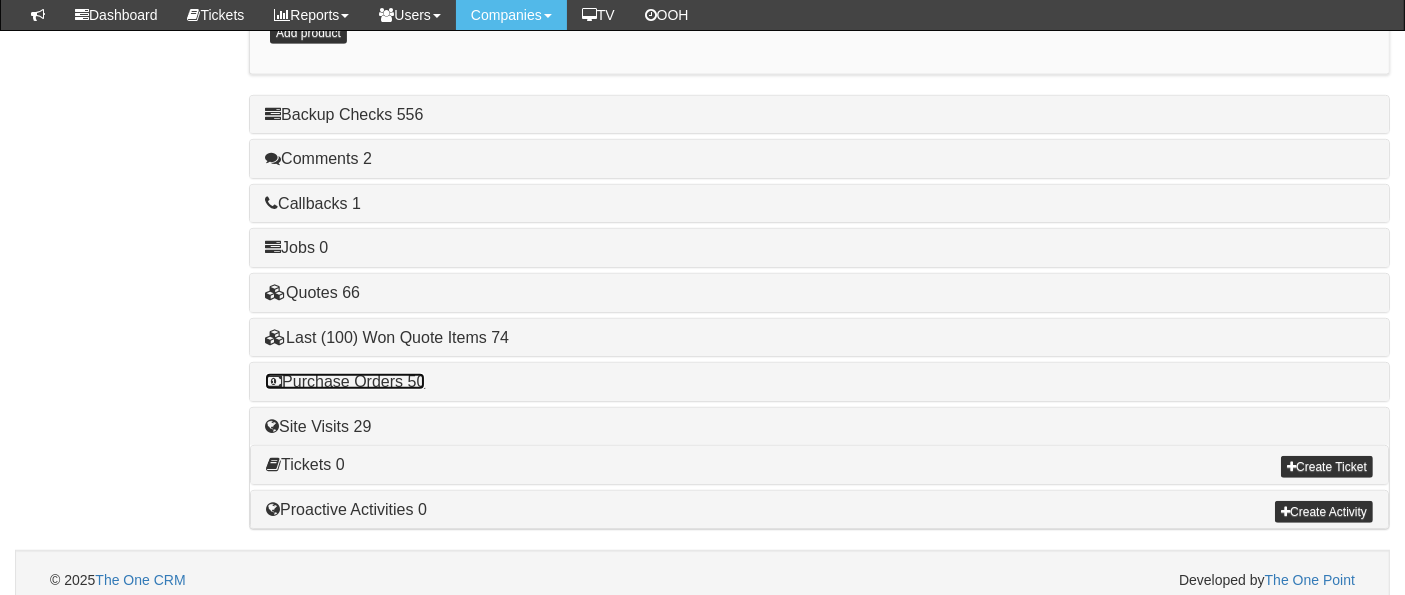 click on "Purchase Orders 50" at bounding box center [345, 381] 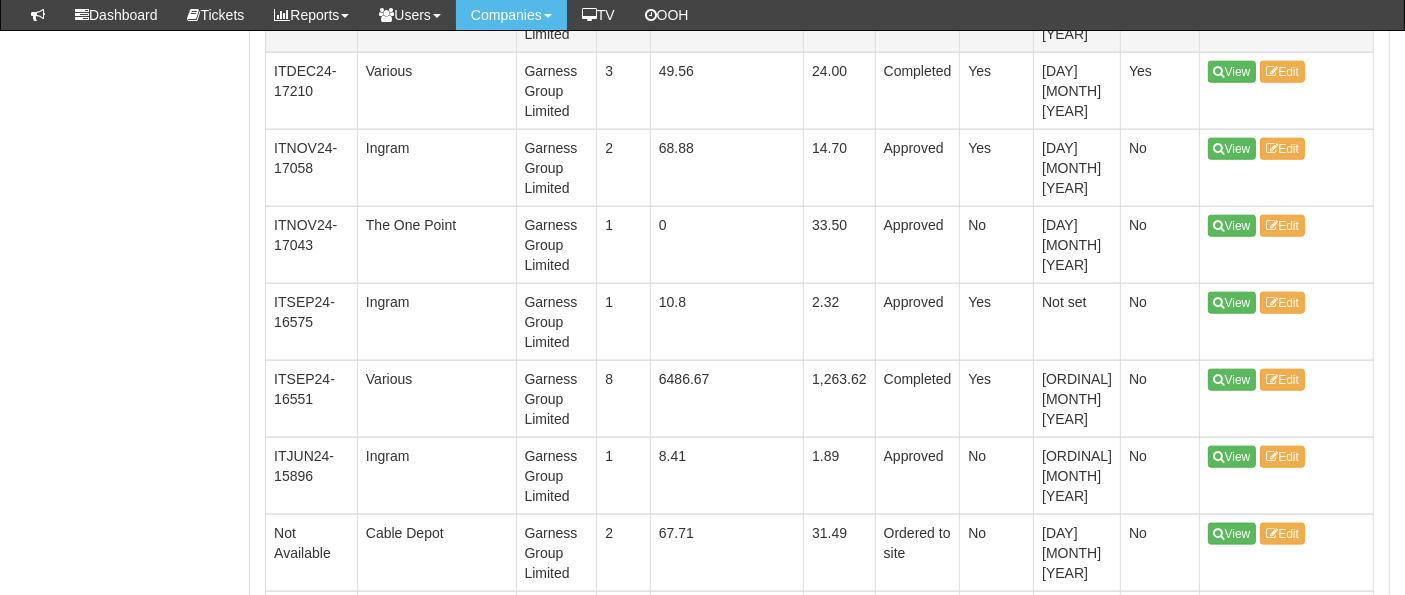scroll, scrollTop: 2387, scrollLeft: 0, axis: vertical 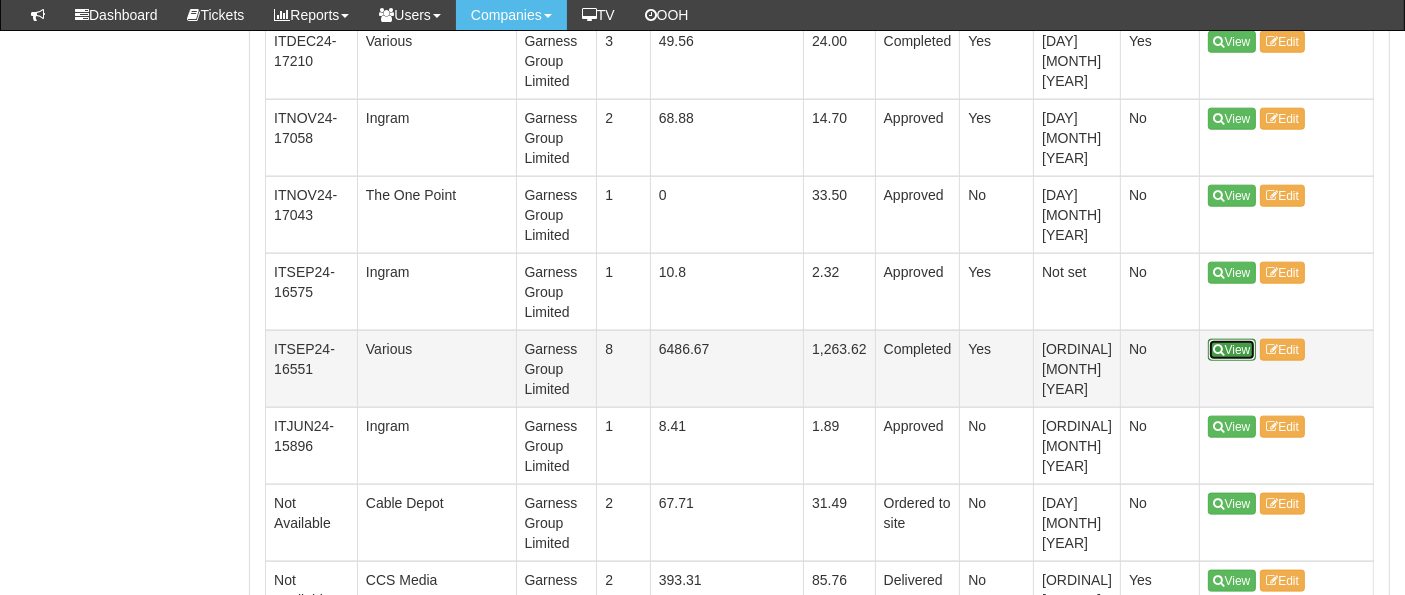 click on "View" at bounding box center (1232, 350) 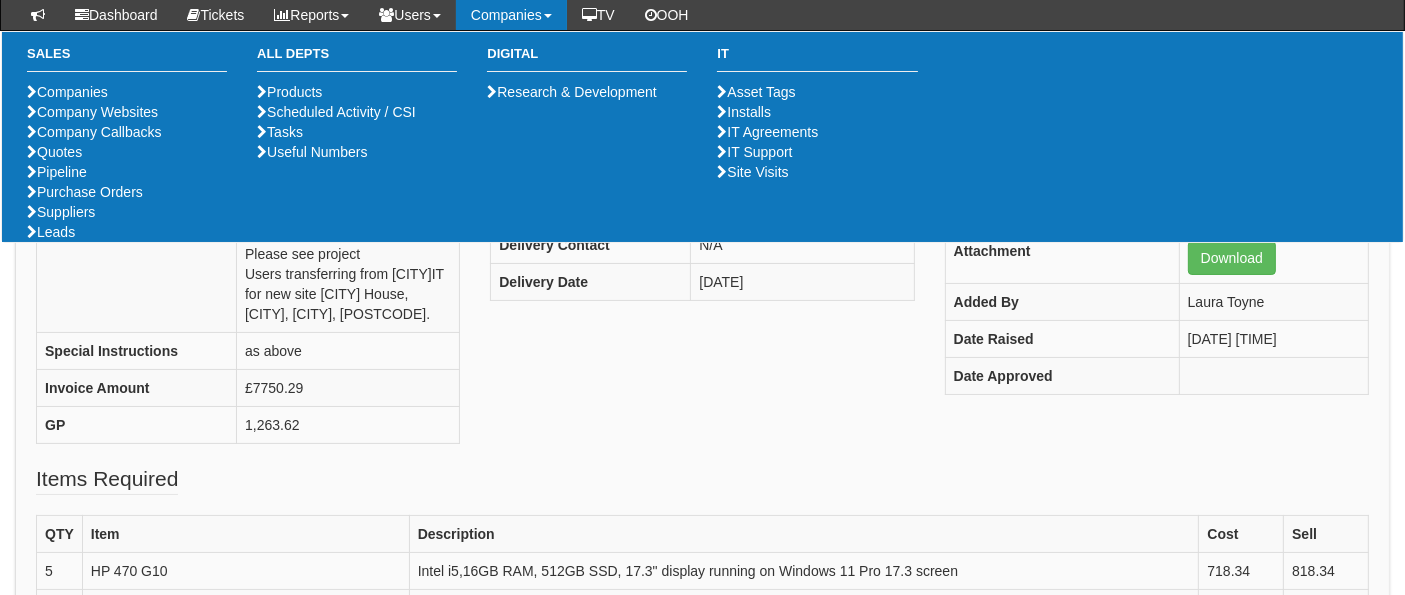 scroll, scrollTop: 0, scrollLeft: 0, axis: both 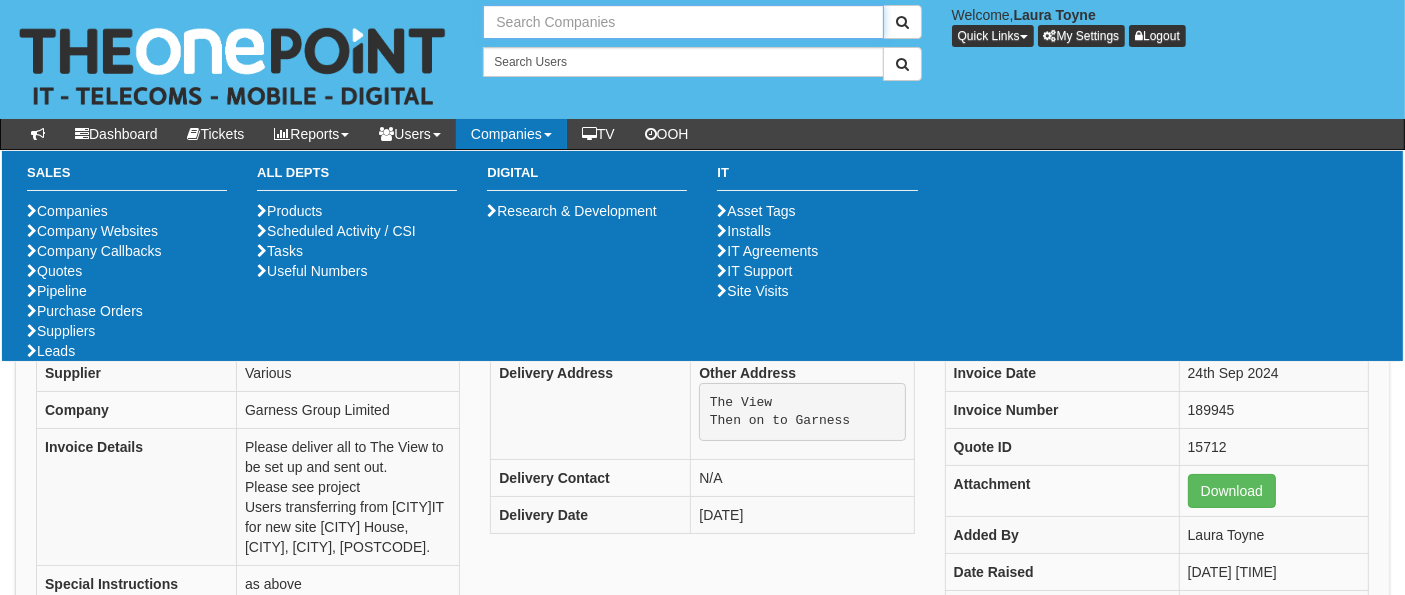 click at bounding box center [683, 22] 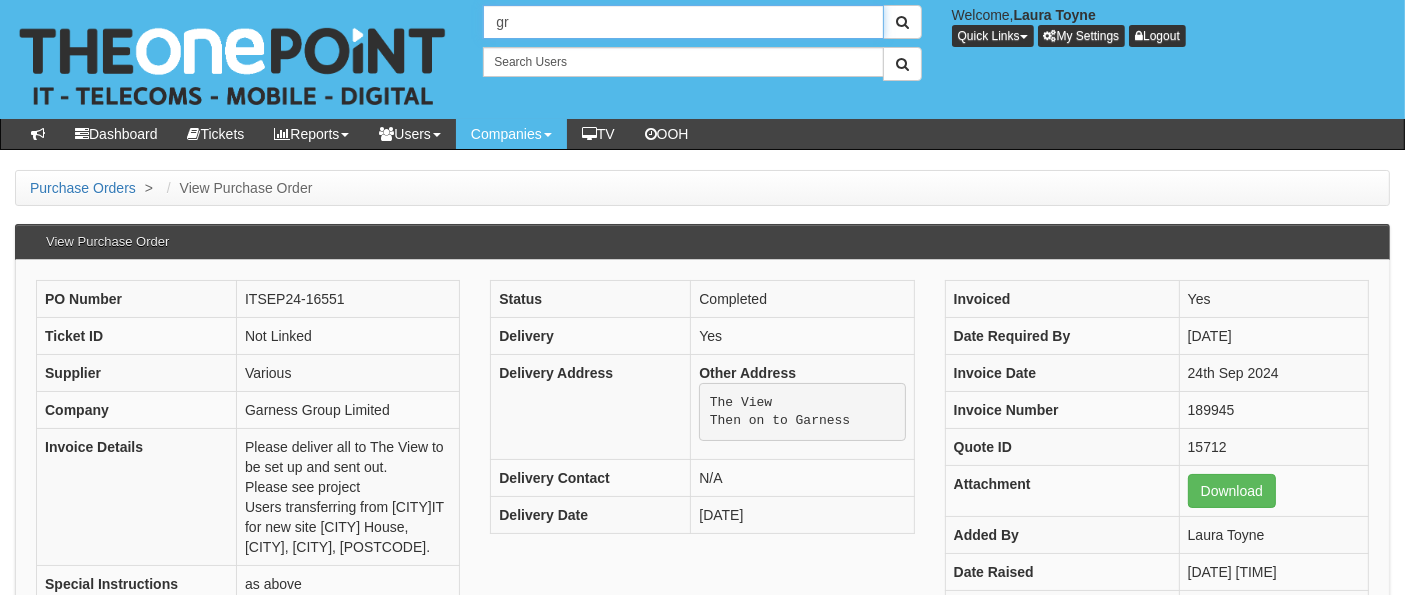 type on "g" 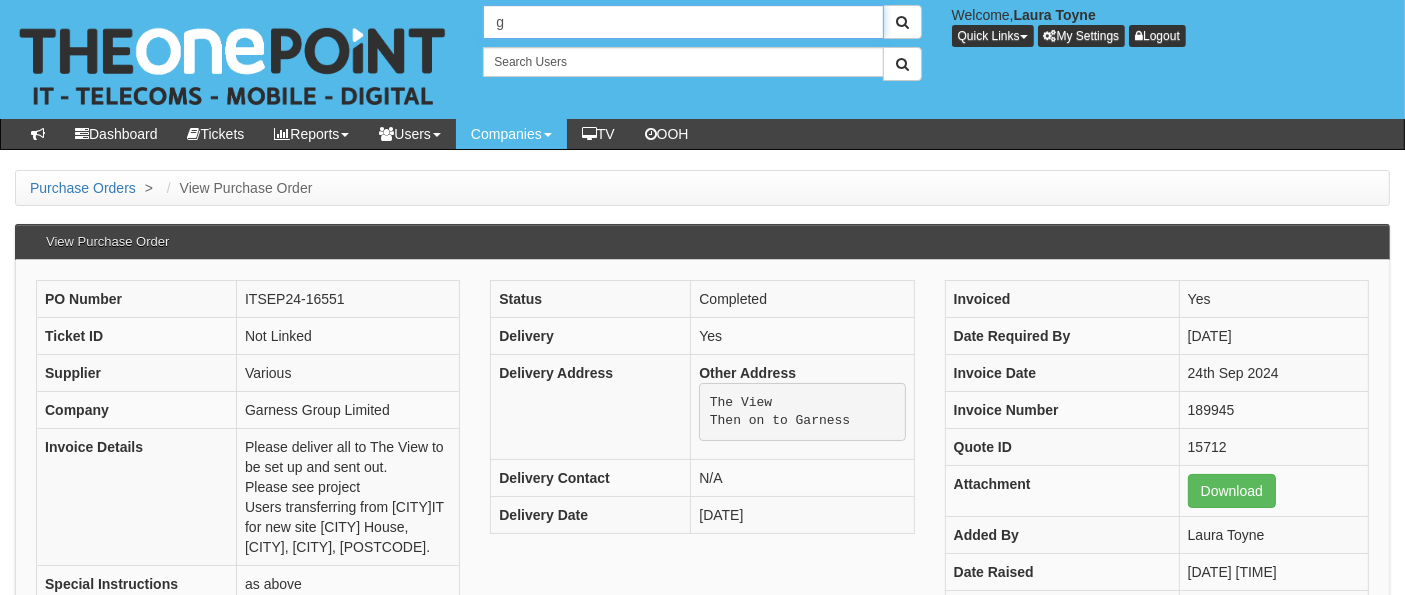 type 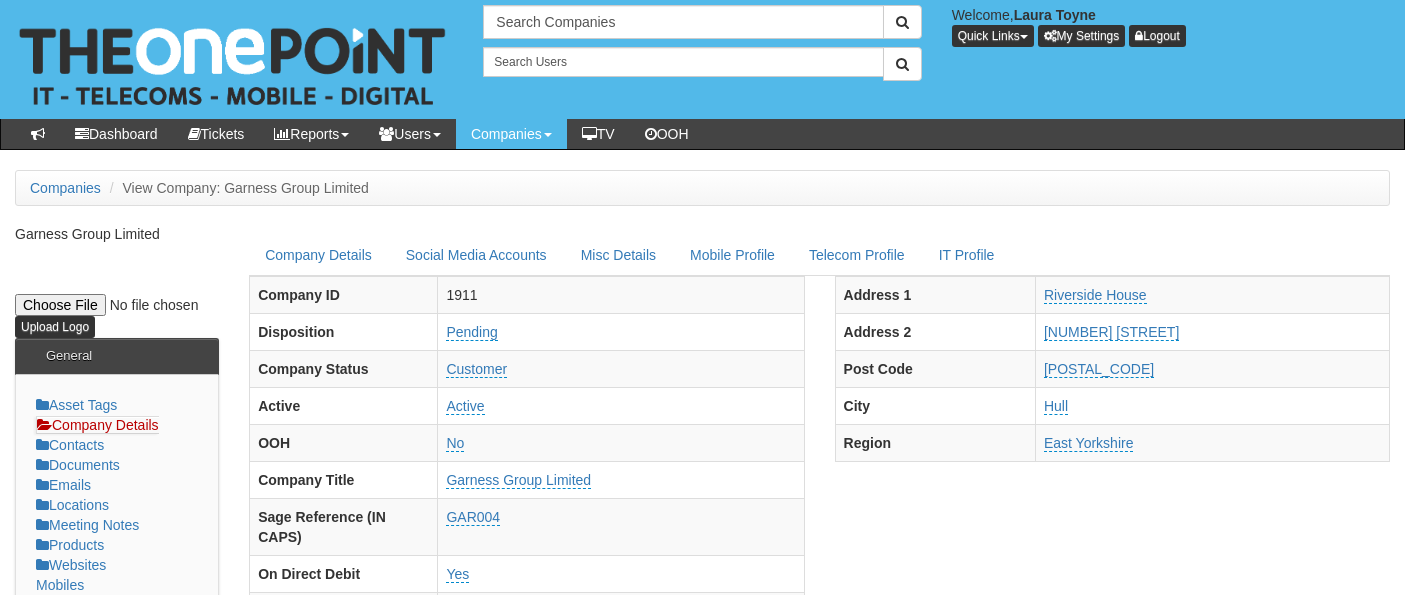 scroll, scrollTop: 0, scrollLeft: 0, axis: both 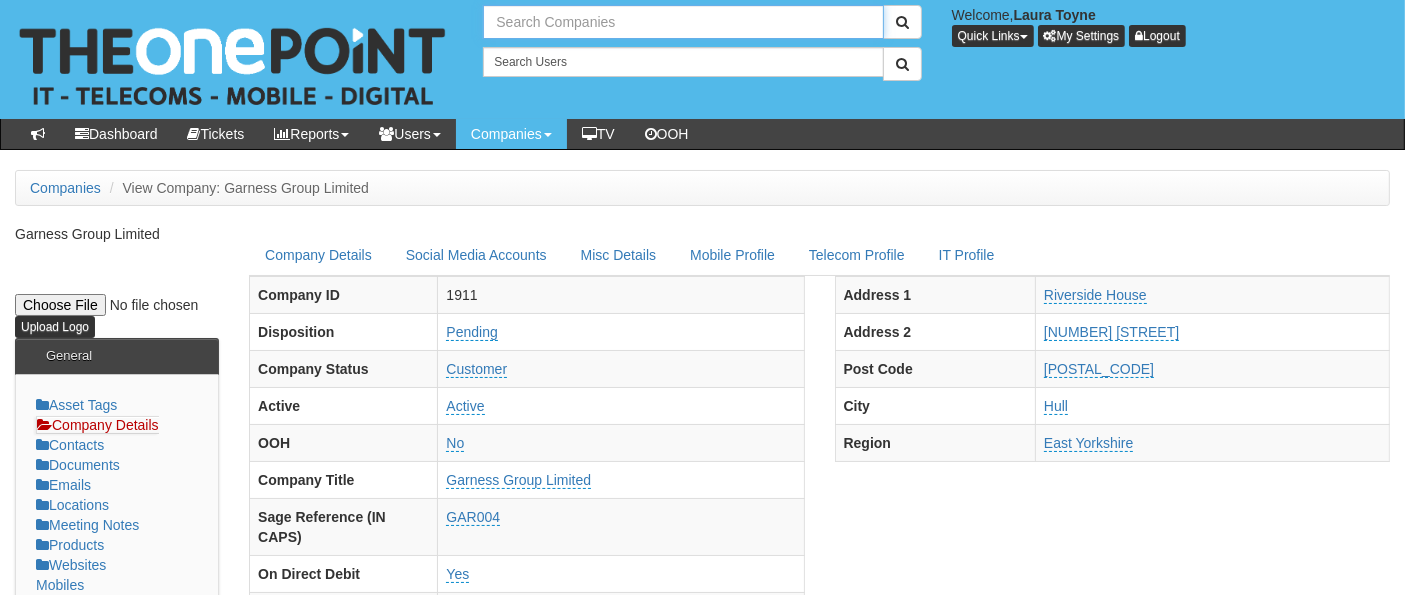 click at bounding box center (683, 22) 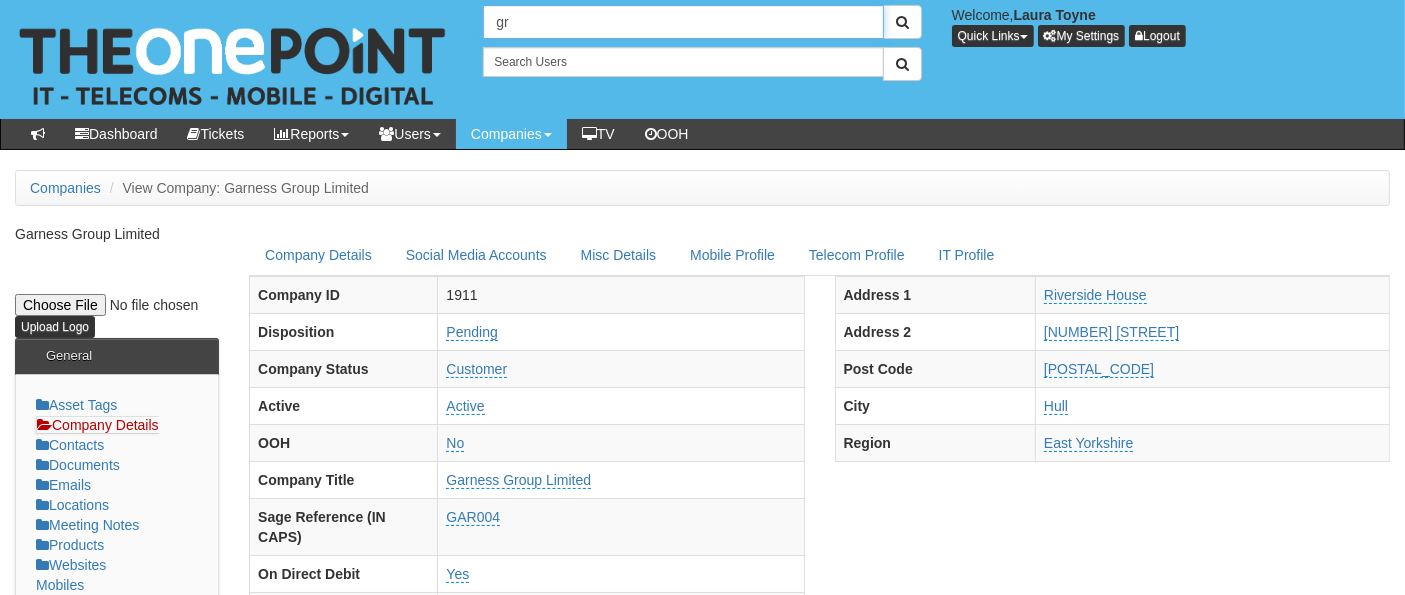 type on "g" 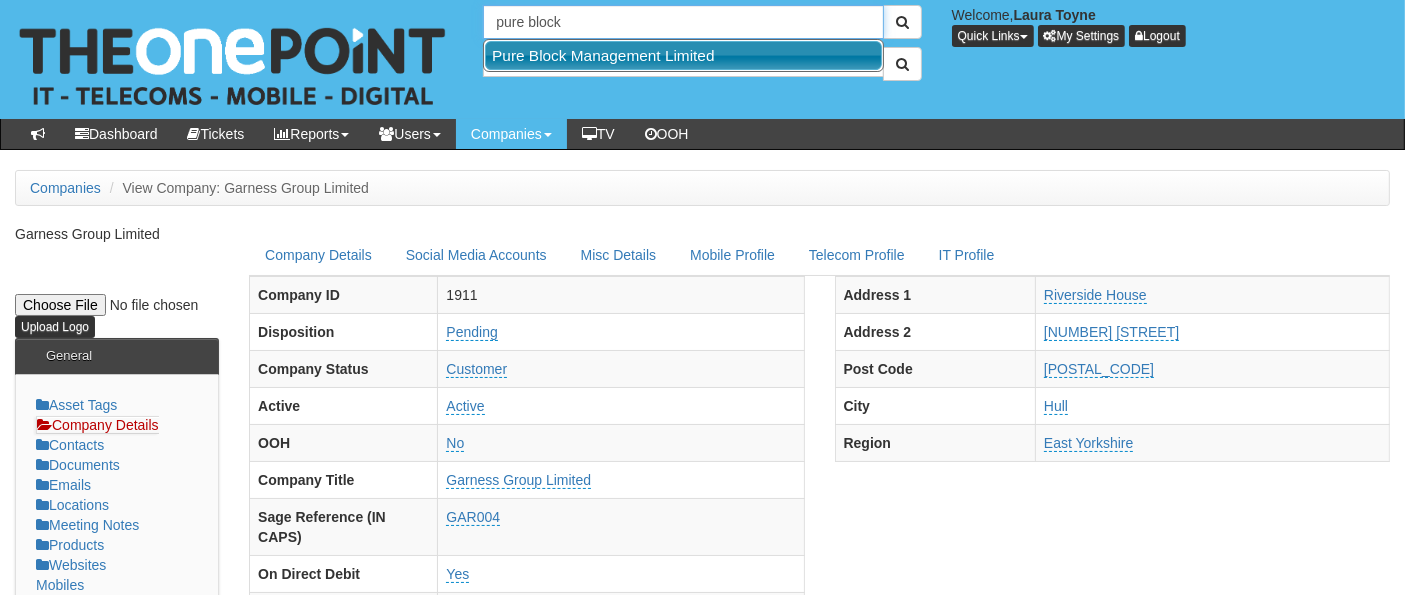 click on "Pure Block Management Limited" at bounding box center (683, 55) 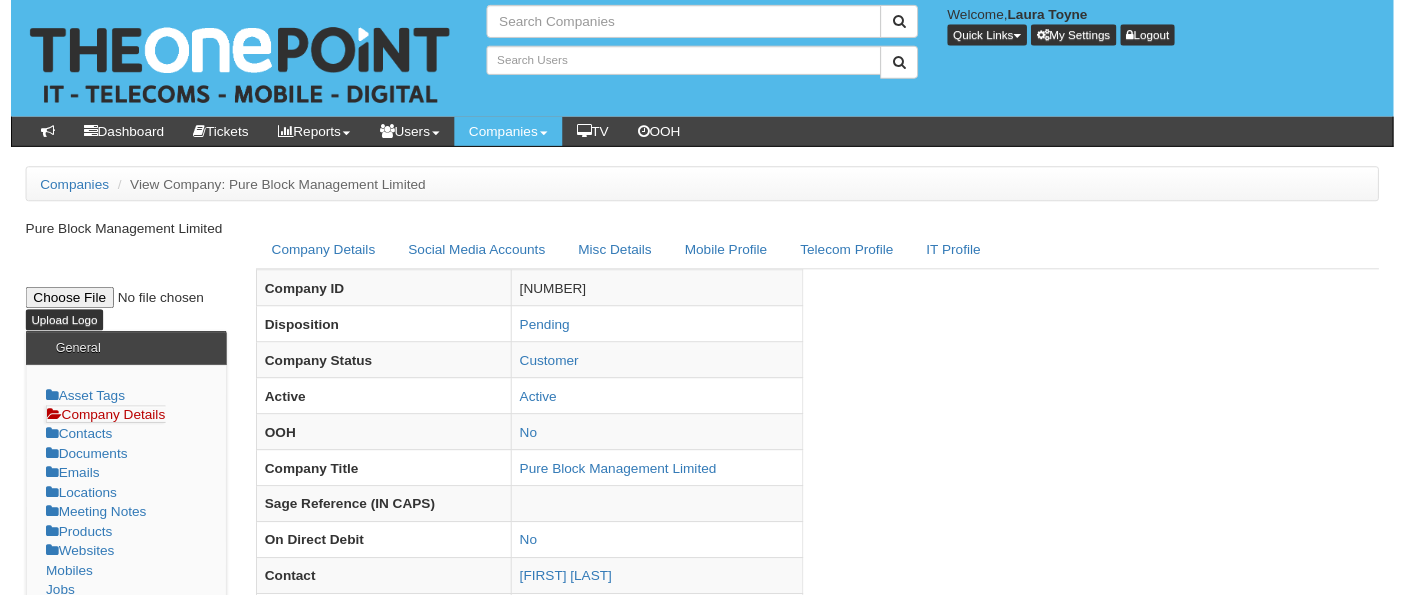scroll, scrollTop: 0, scrollLeft: 0, axis: both 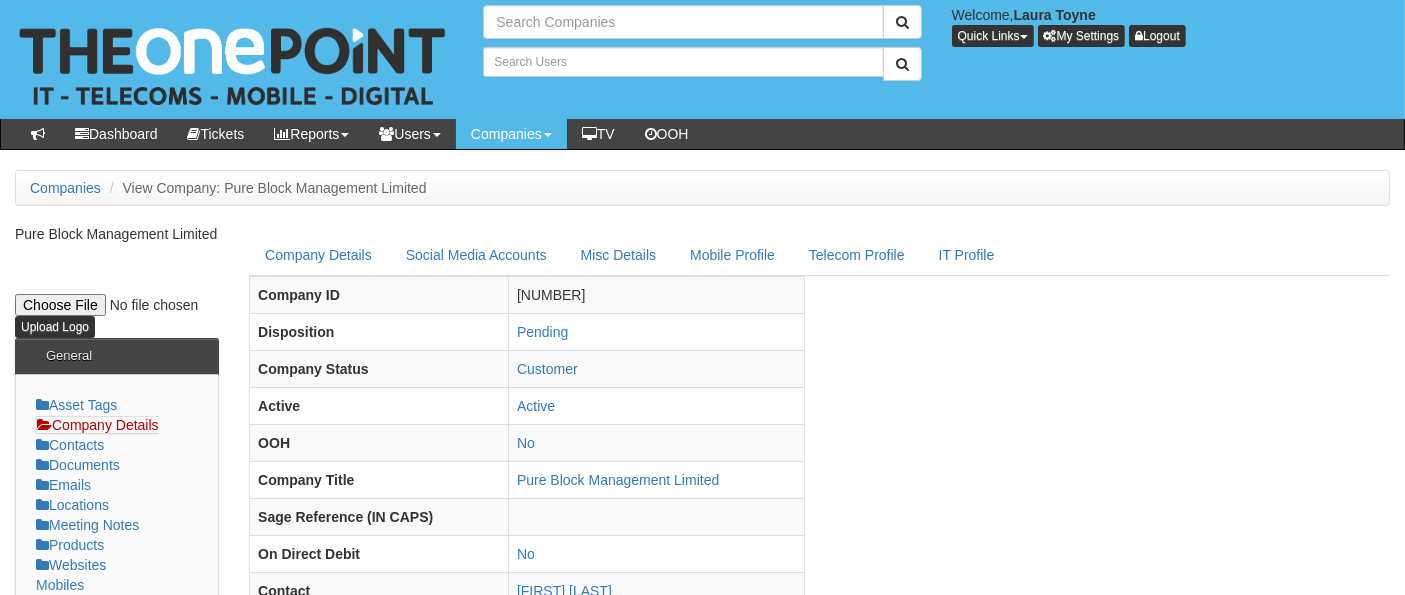 type on "Search Companies" 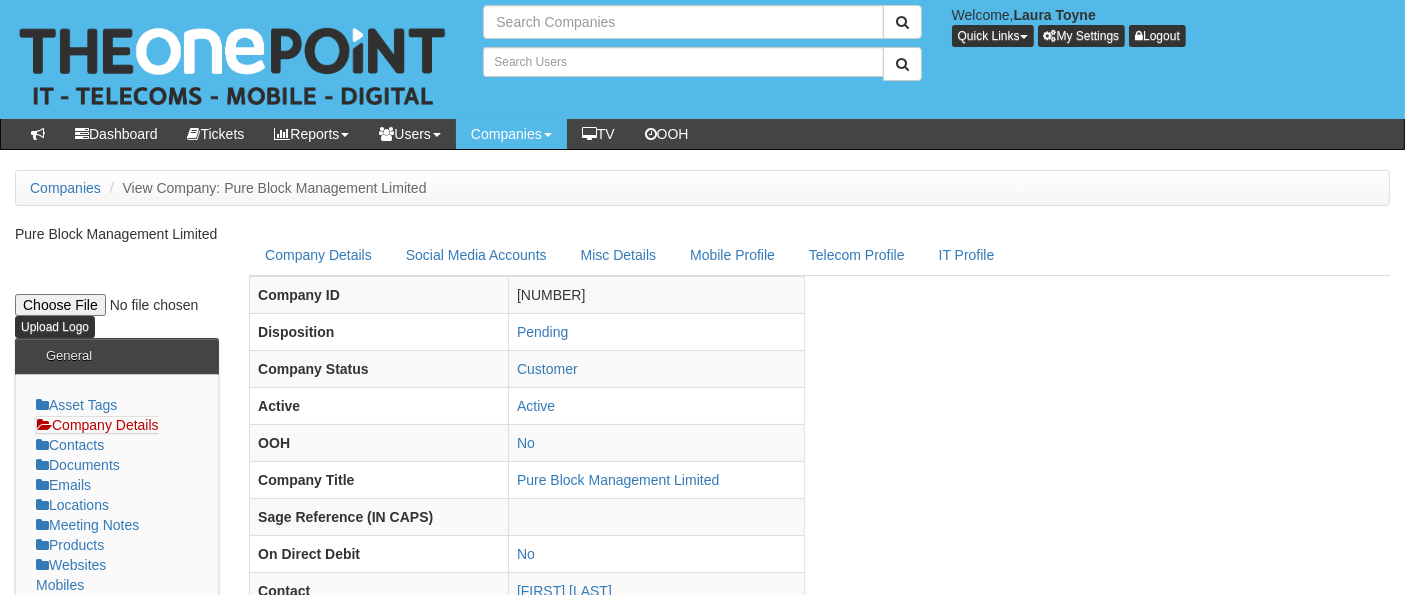 type on "Search Users" 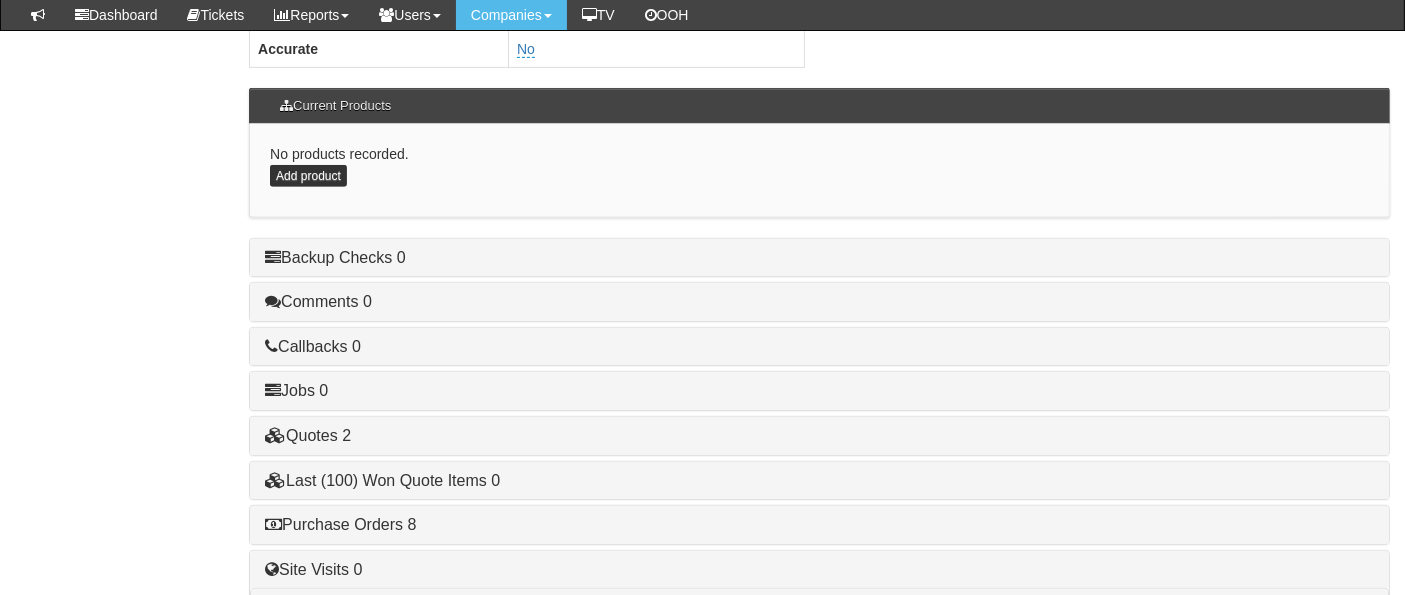 scroll, scrollTop: 1115, scrollLeft: 0, axis: vertical 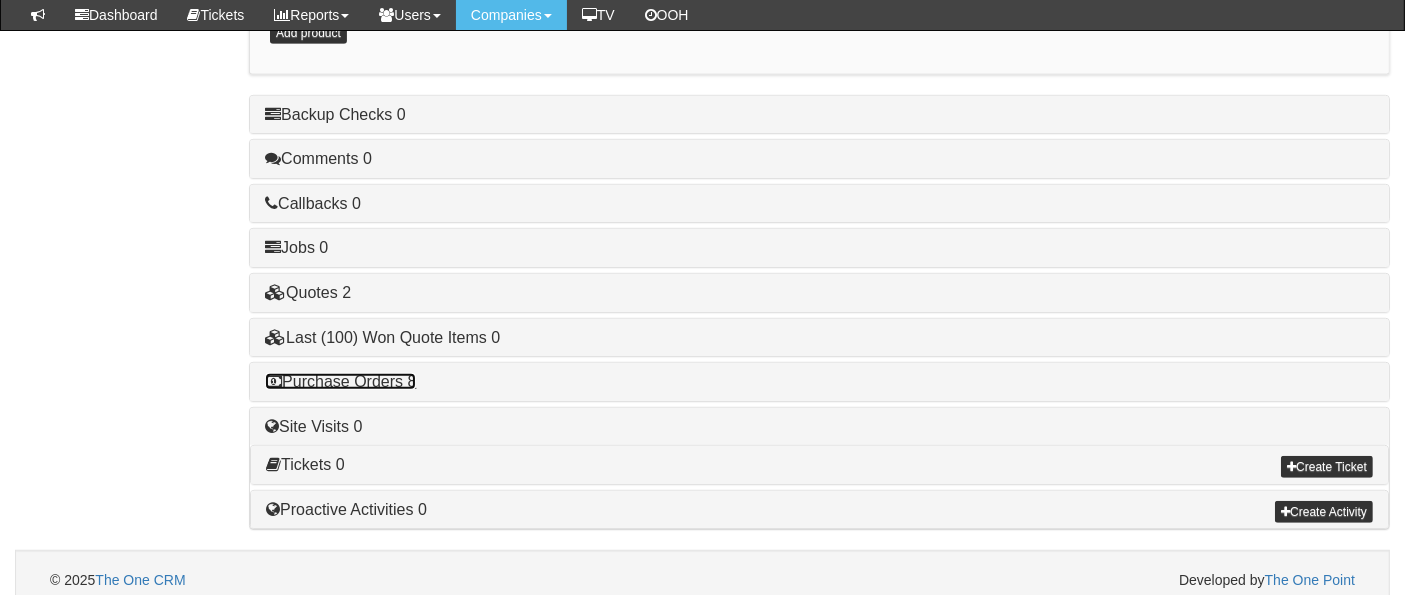 click on "Purchase Orders 8" at bounding box center (340, 381) 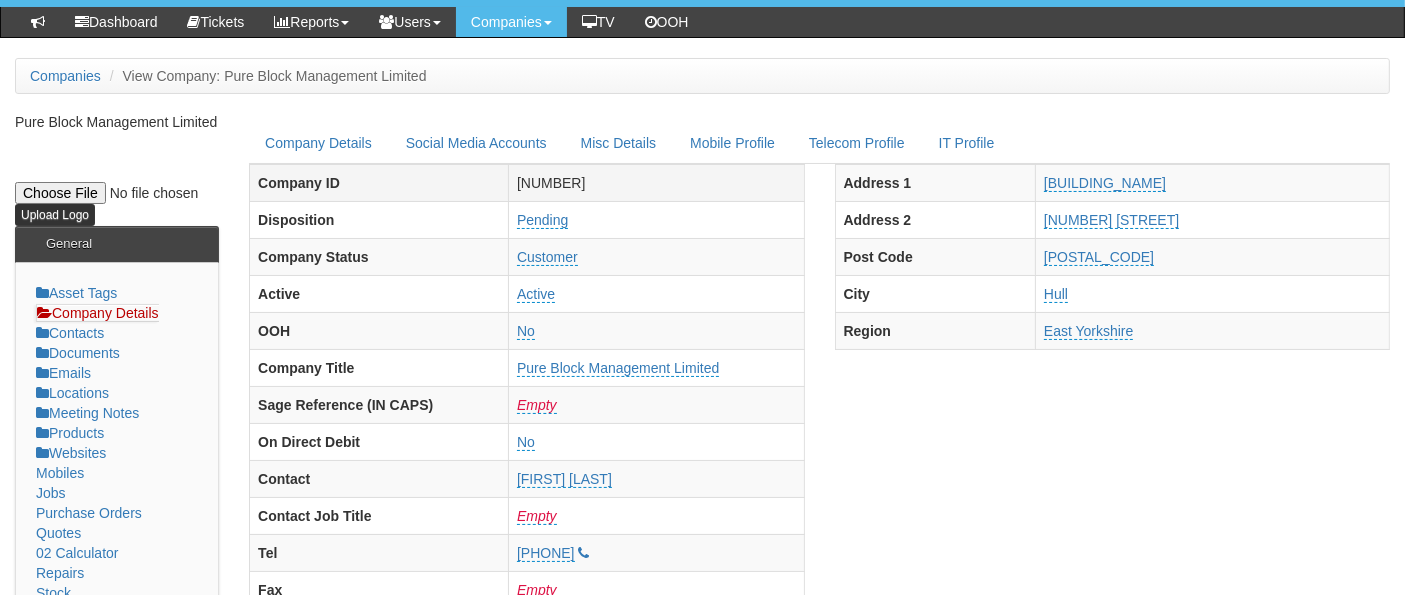 scroll, scrollTop: 0, scrollLeft: 0, axis: both 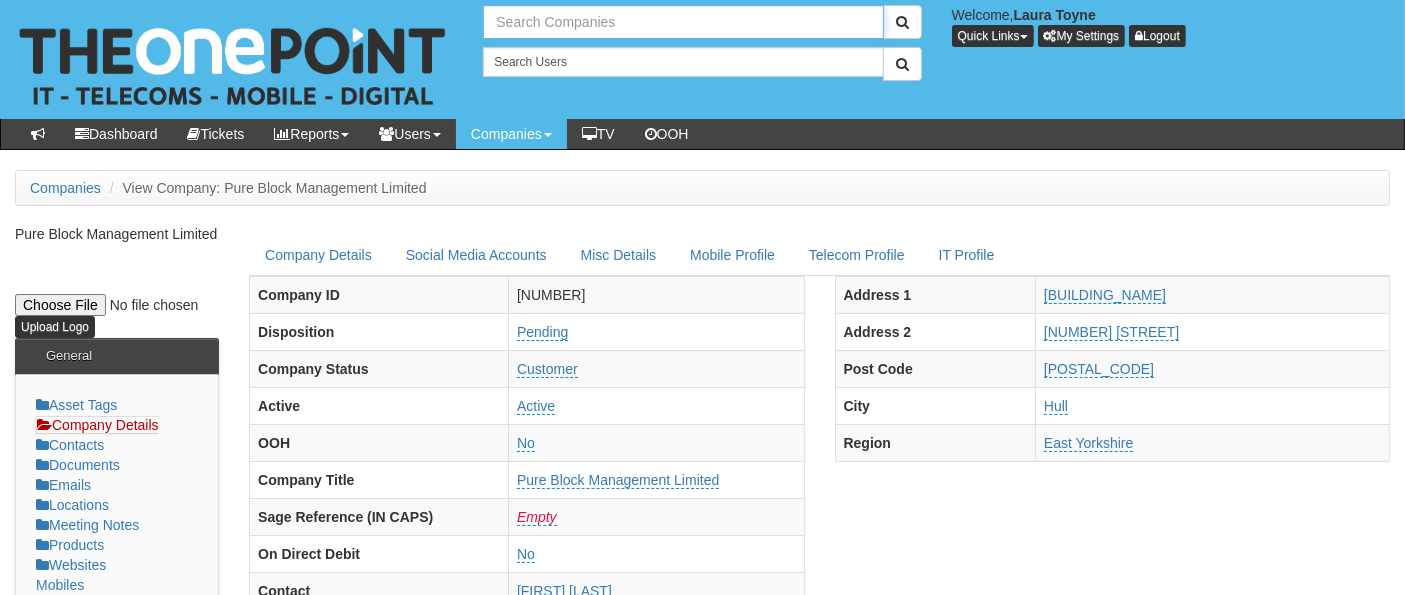 click at bounding box center (683, 22) 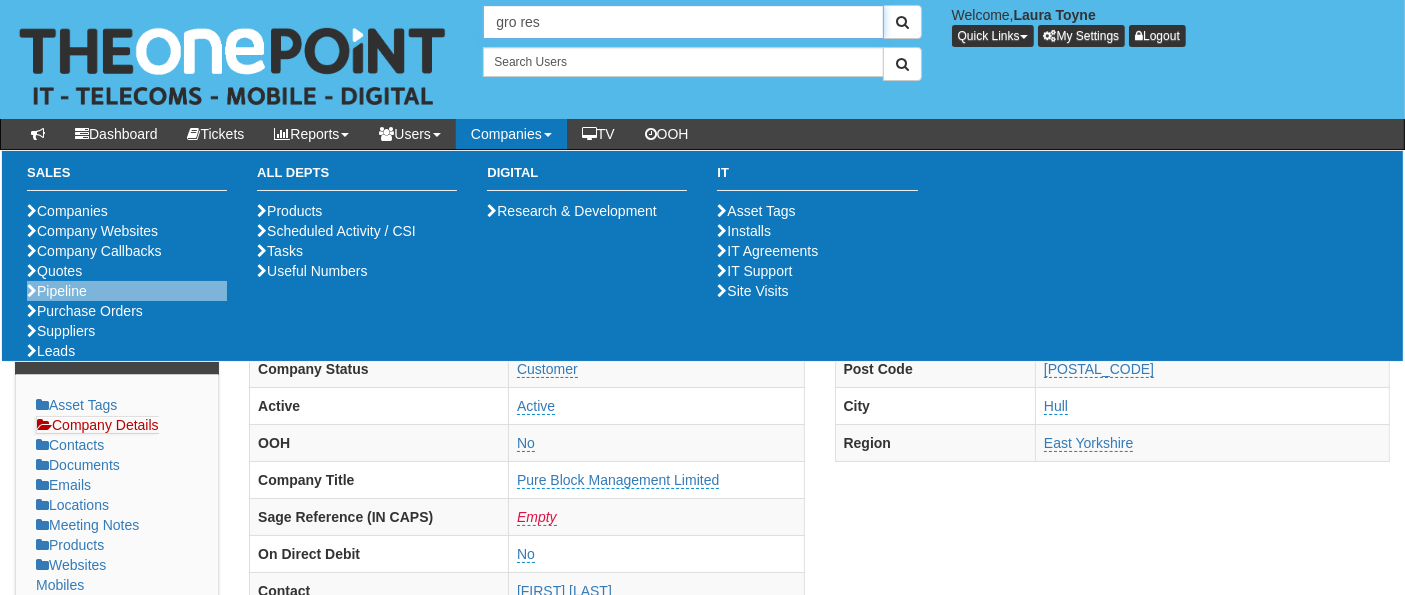 type on "gro res" 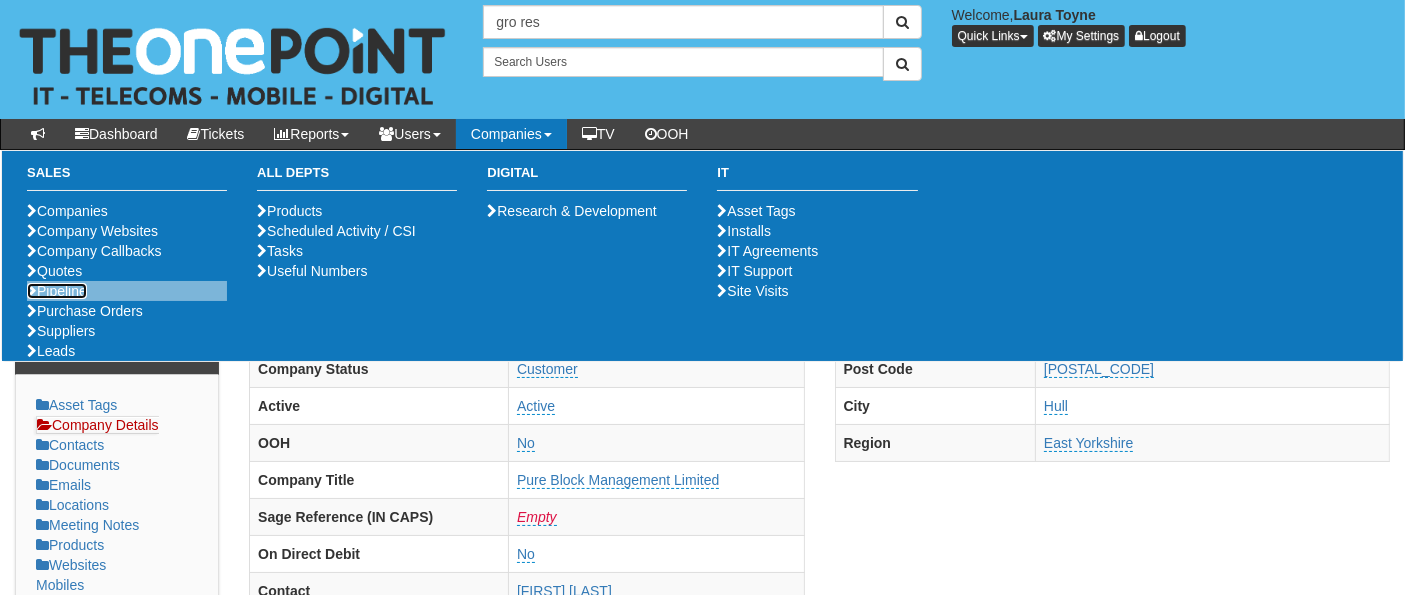 click on "Pipeline" at bounding box center (57, 291) 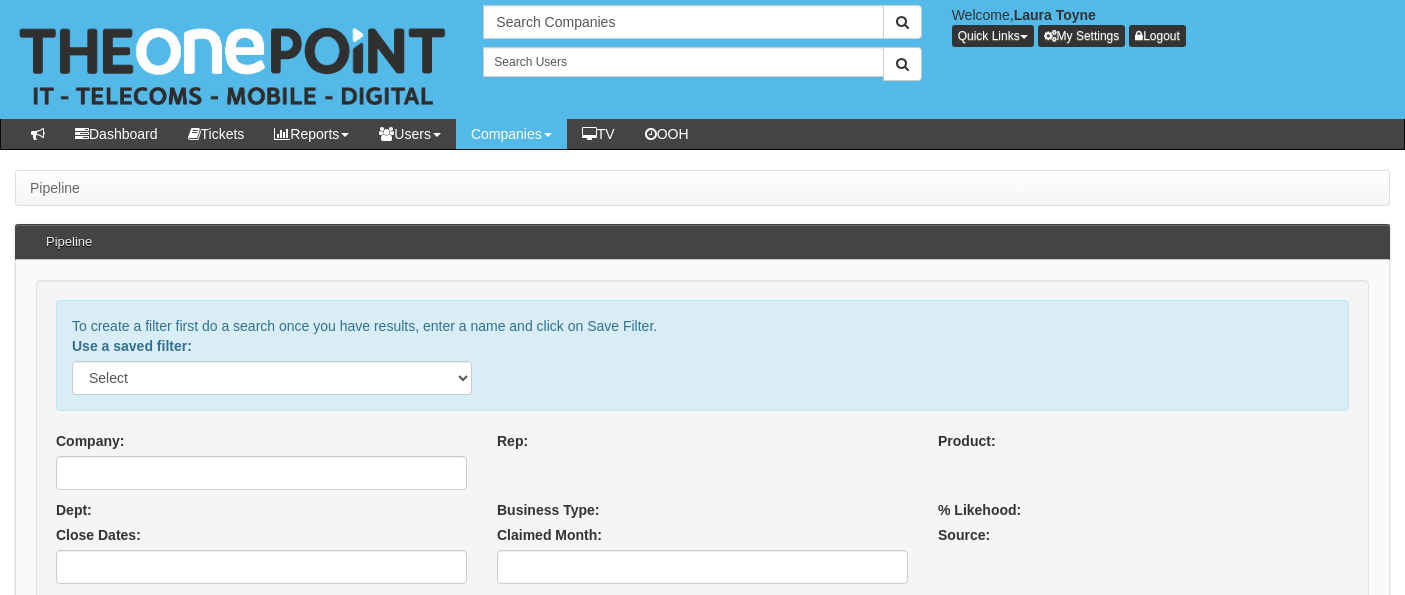 select 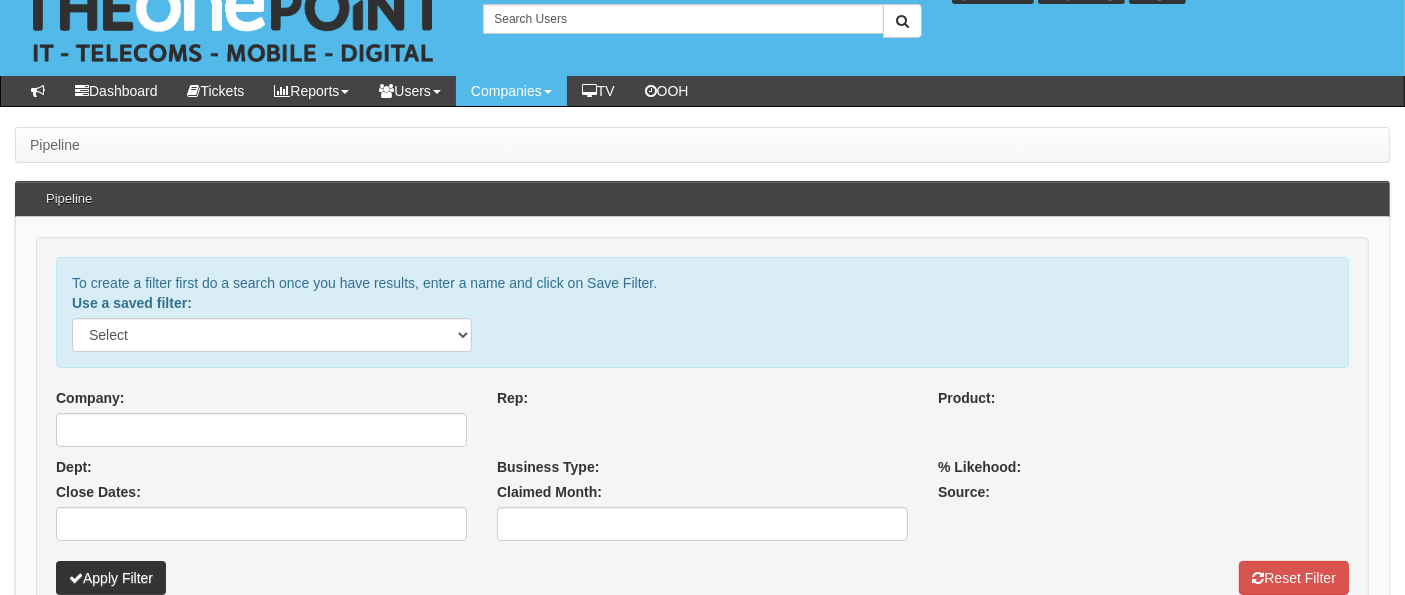 select 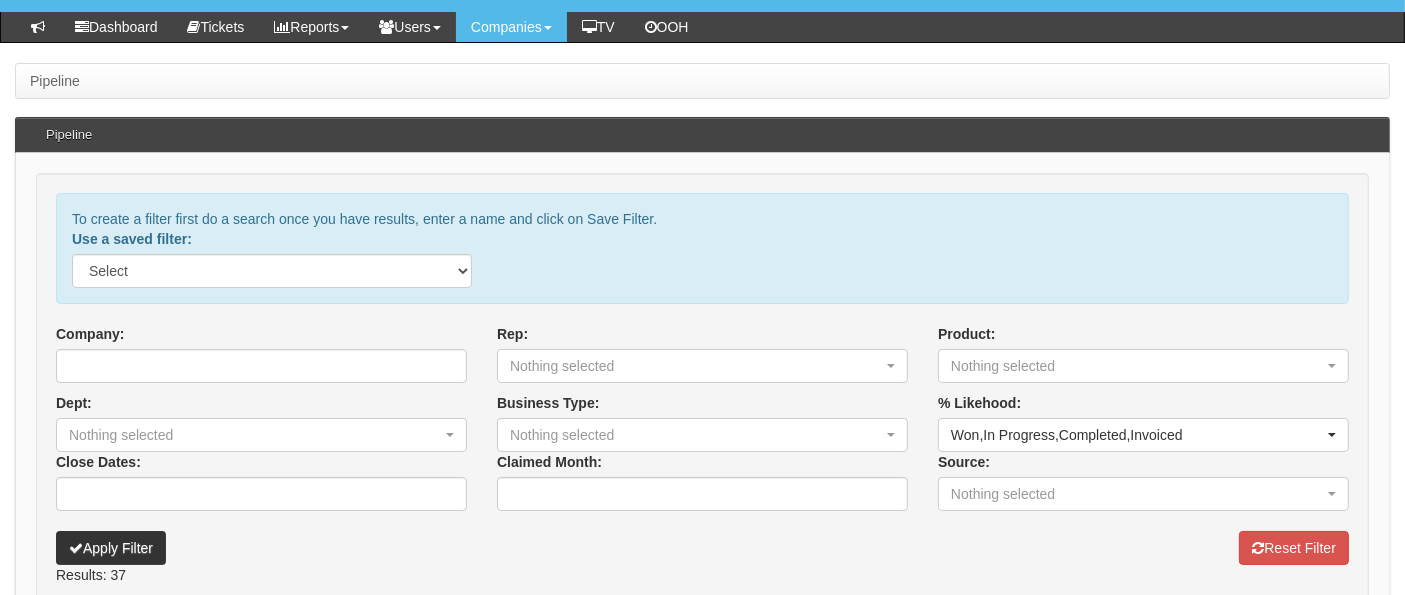 scroll, scrollTop: 111, scrollLeft: 0, axis: vertical 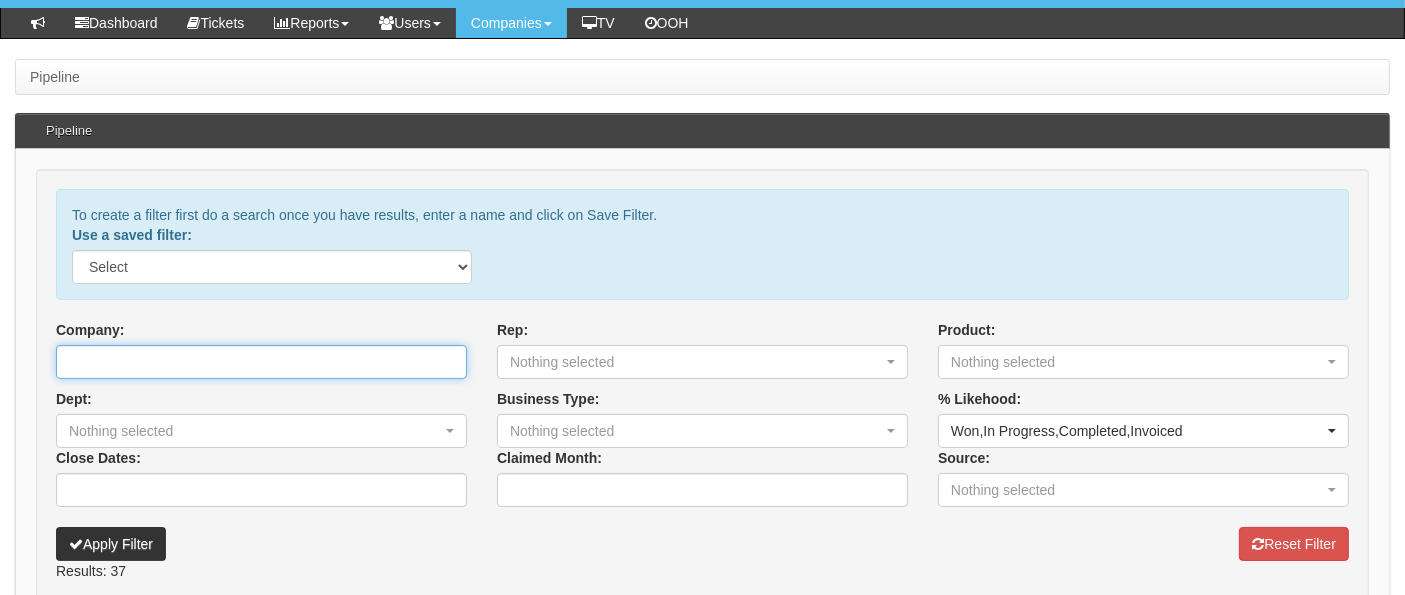 click on "Company:" at bounding box center [261, 362] 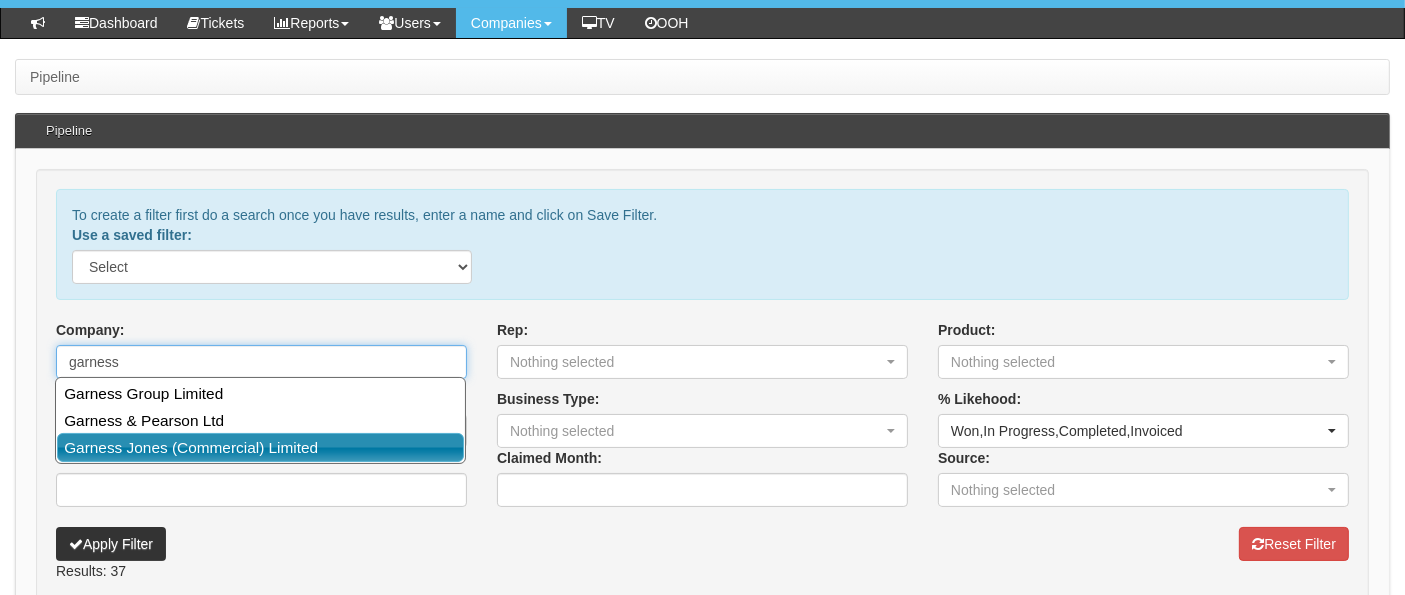click on "Garness Jones (Commercial) Limited" at bounding box center (260, 447) 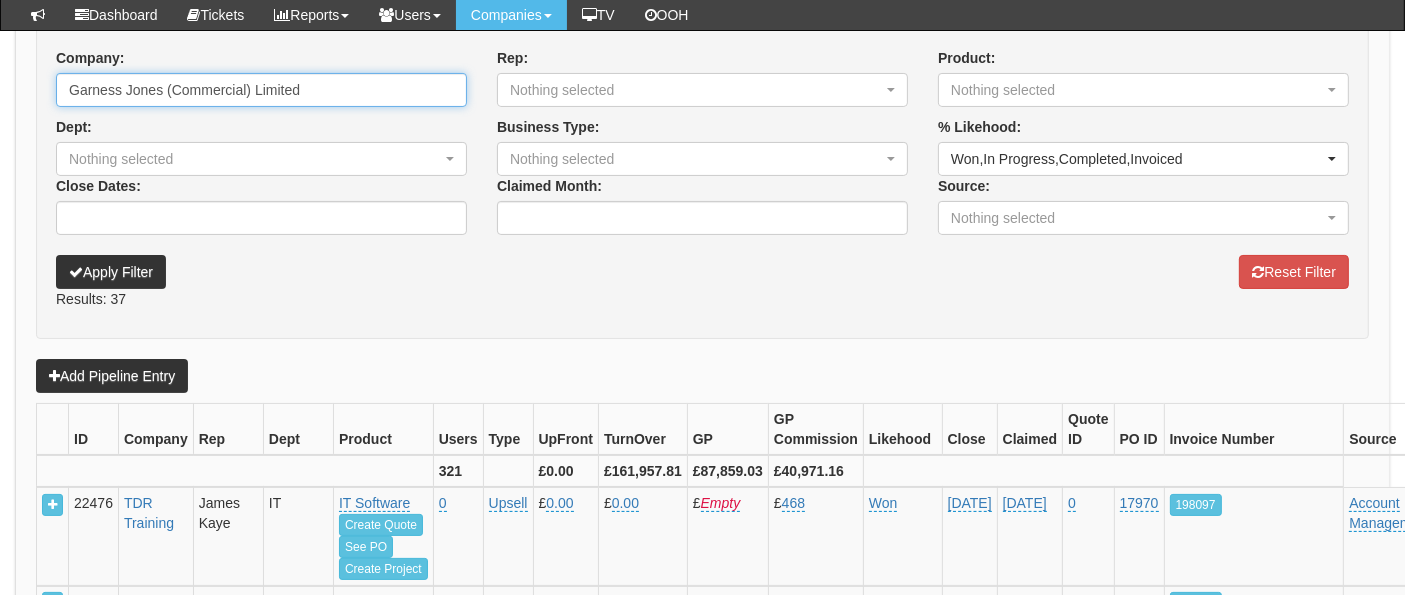 scroll, scrollTop: 333, scrollLeft: 0, axis: vertical 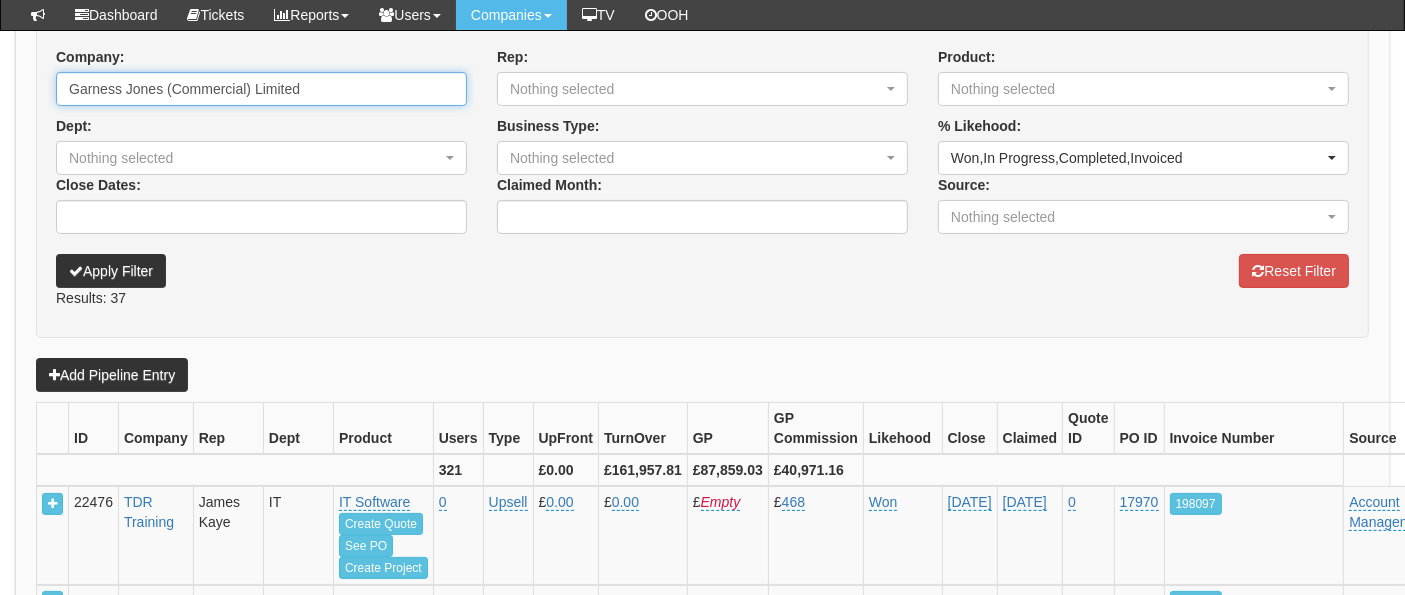 type on "Garness Jones (Commercial) Limited" 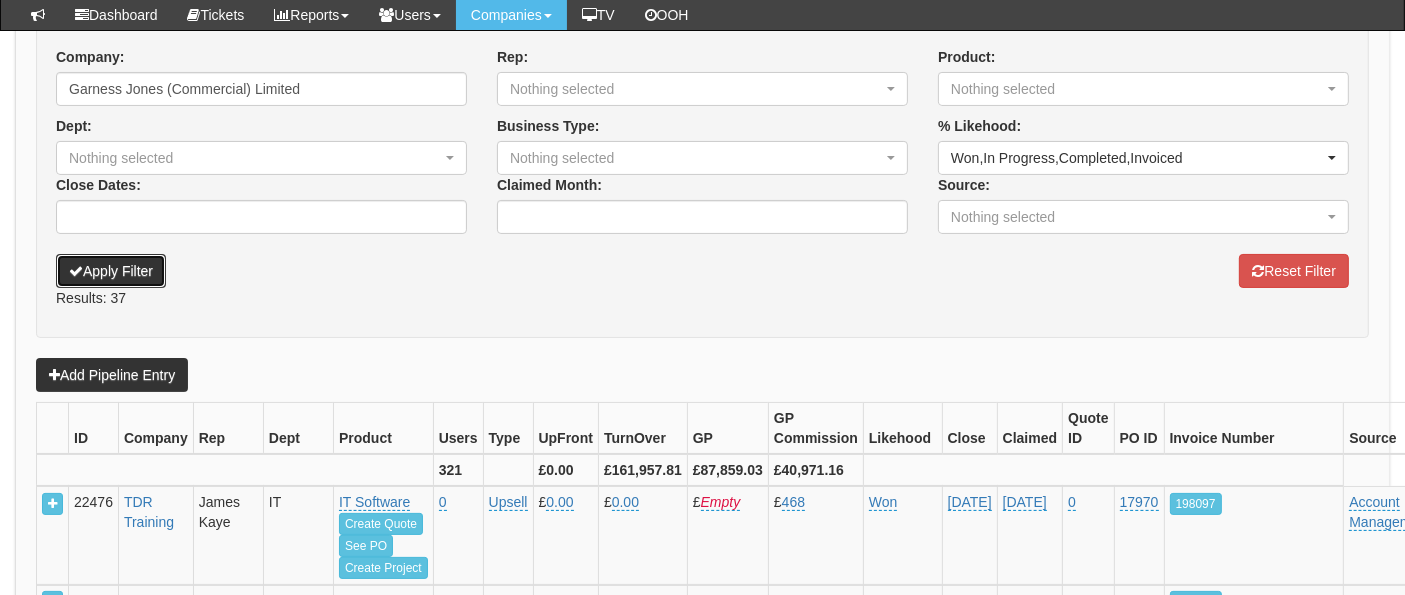 click on "Apply Filter" at bounding box center [111, 271] 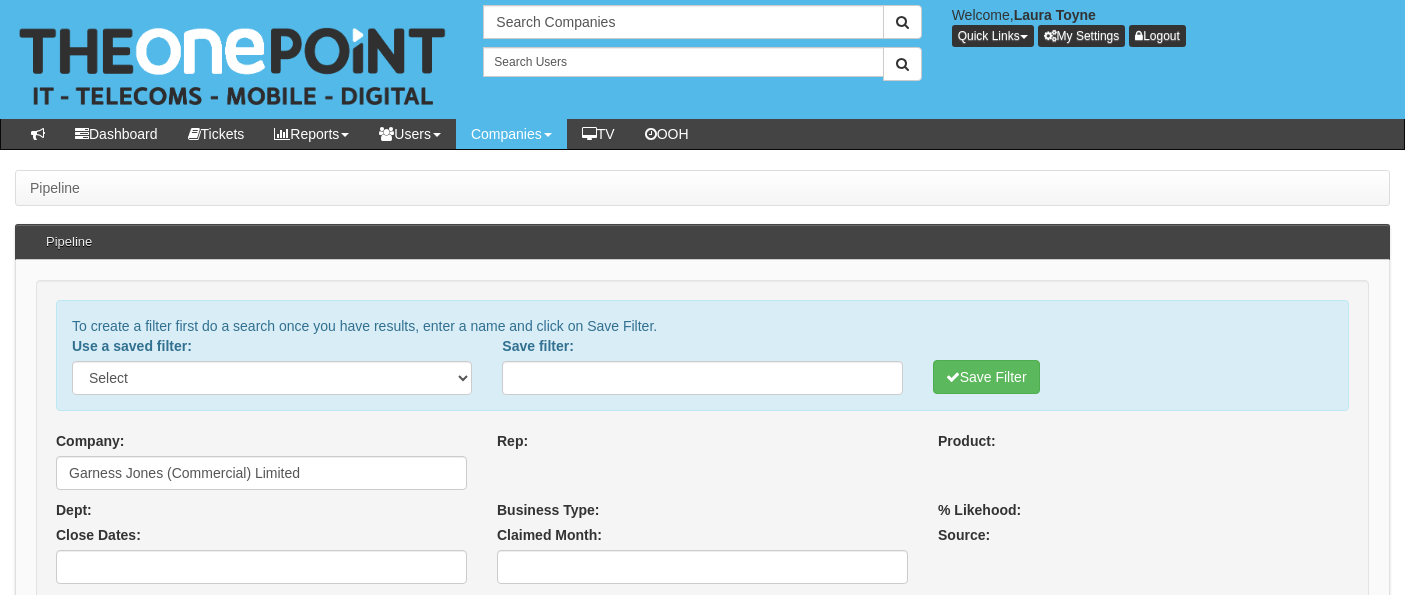 select 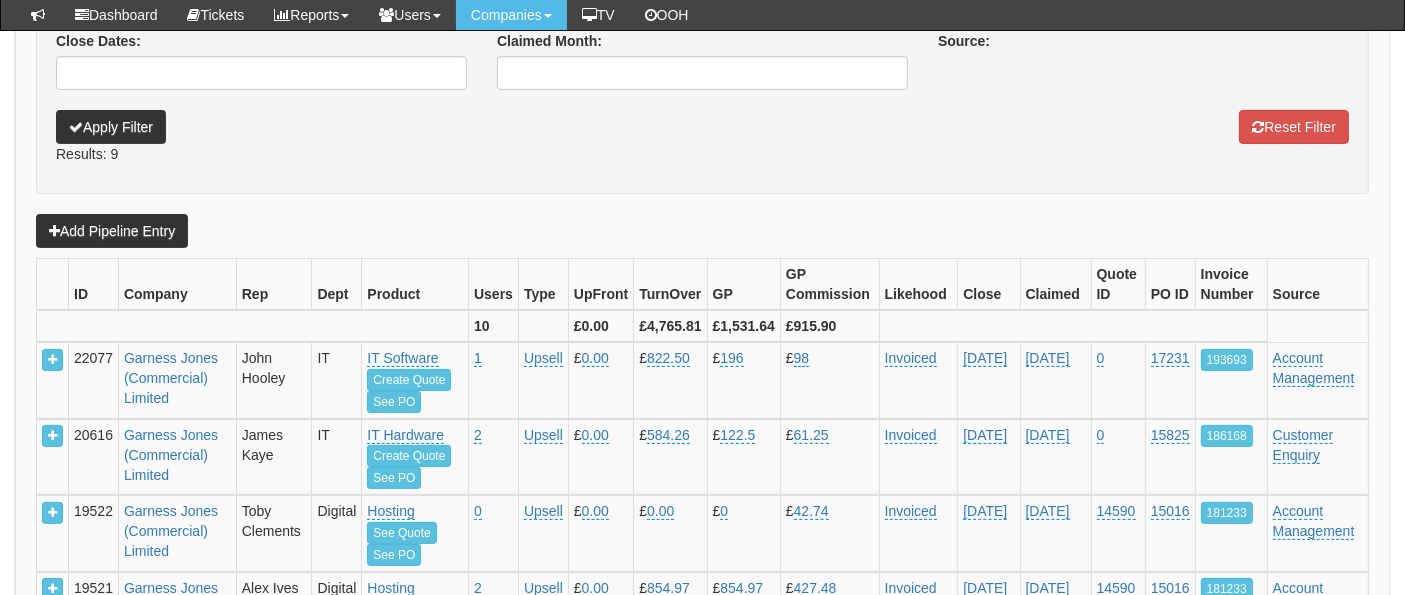 select 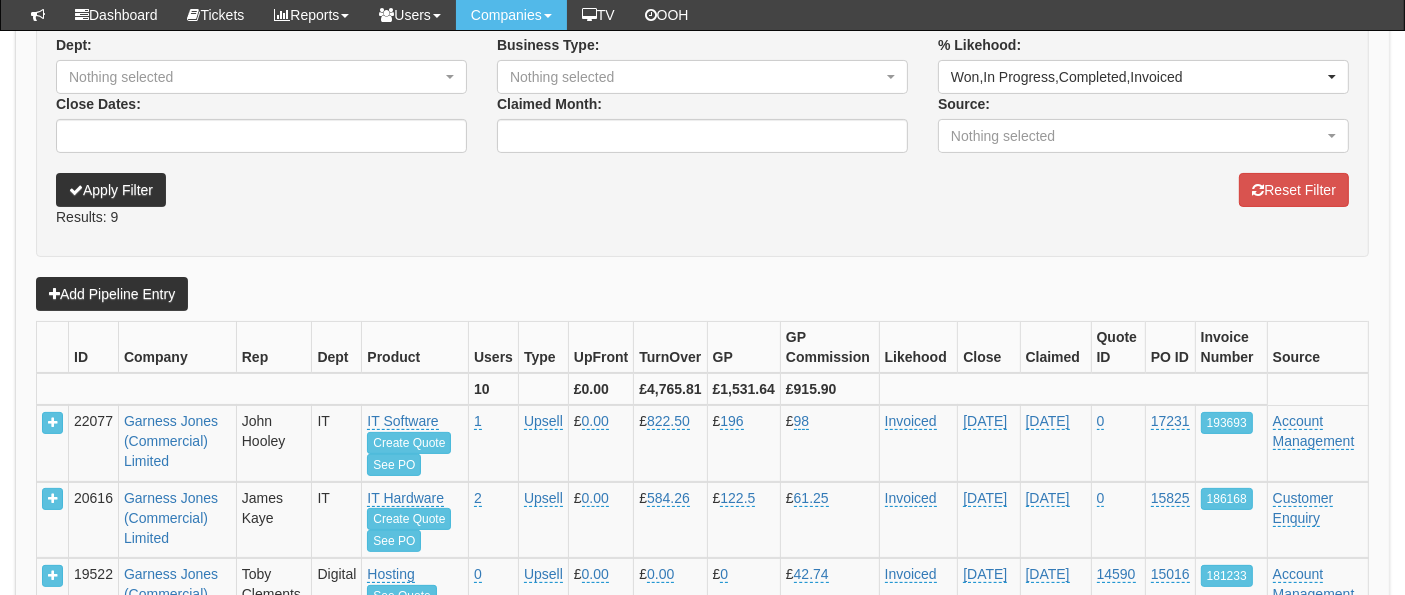 scroll, scrollTop: 111, scrollLeft: 0, axis: vertical 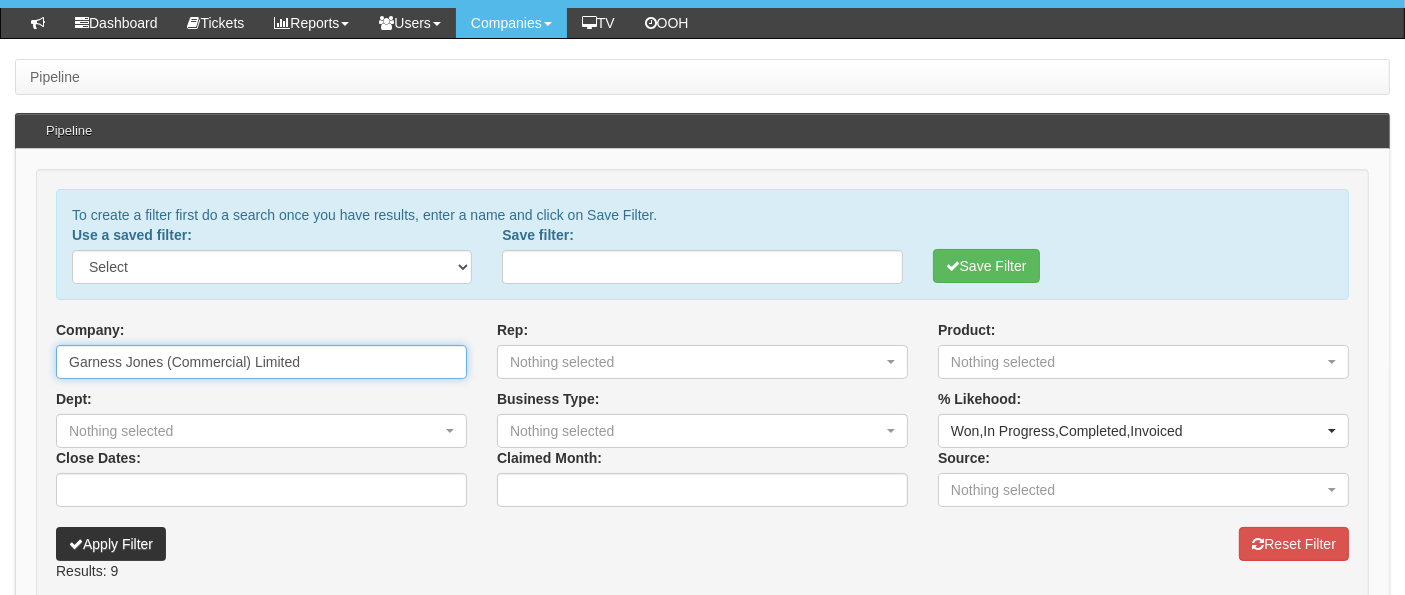 drag, startPoint x: 324, startPoint y: 364, endPoint x: 160, endPoint y: 358, distance: 164.10973 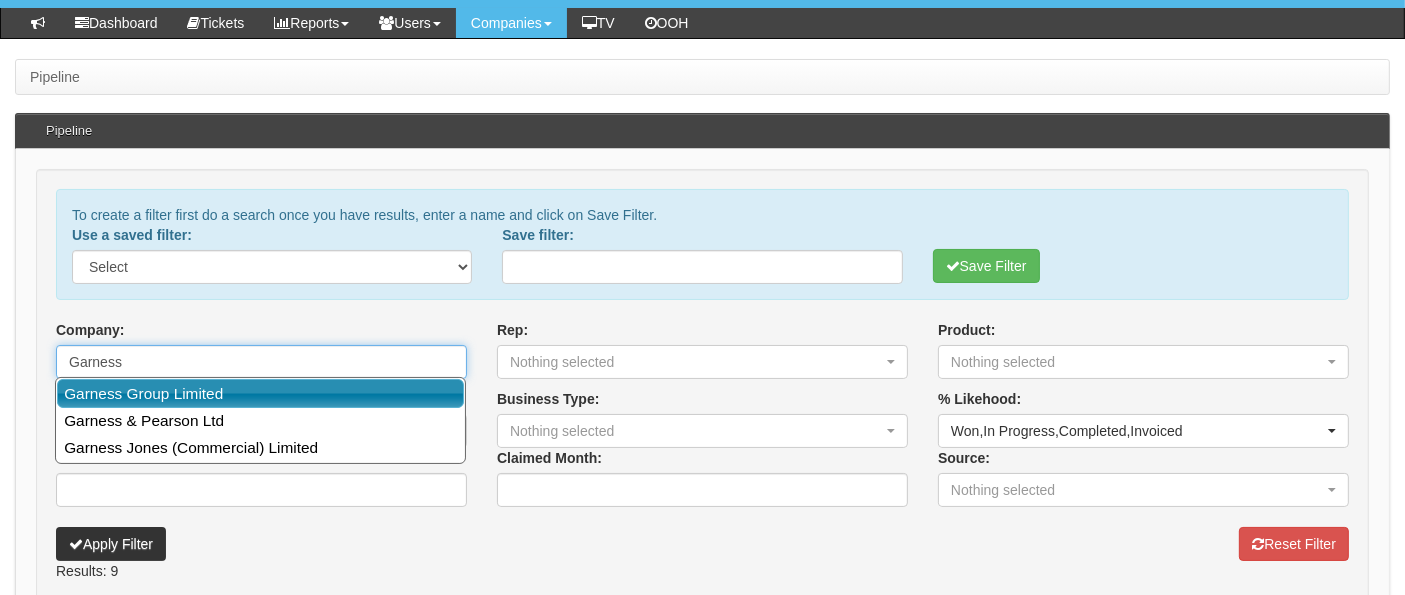 click on "Garness Group Limited" at bounding box center [260, 393] 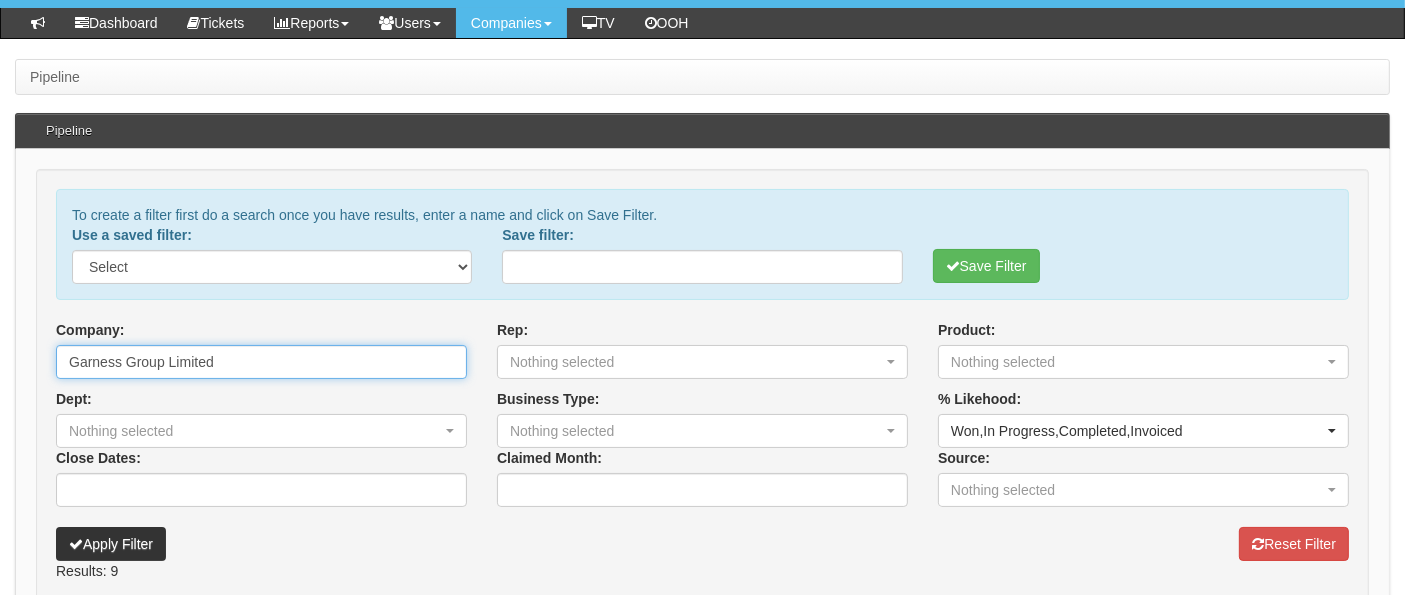 type on "Garness Group Limited" 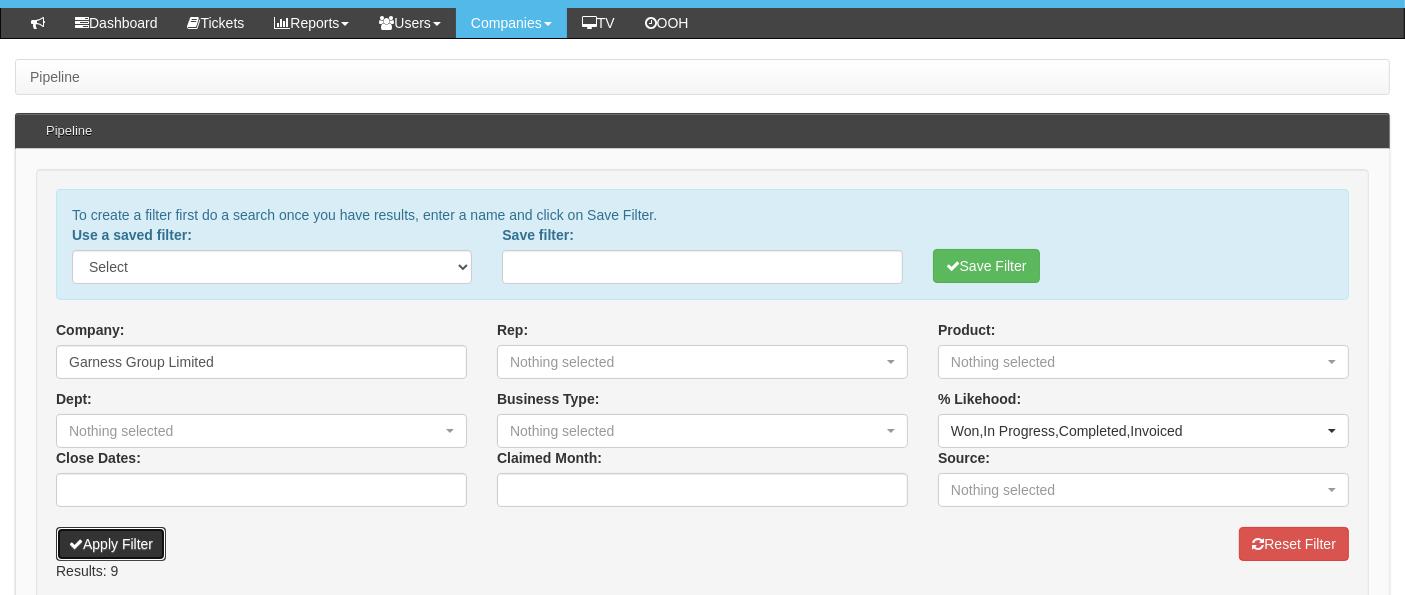 click on "Apply Filter" at bounding box center (111, 544) 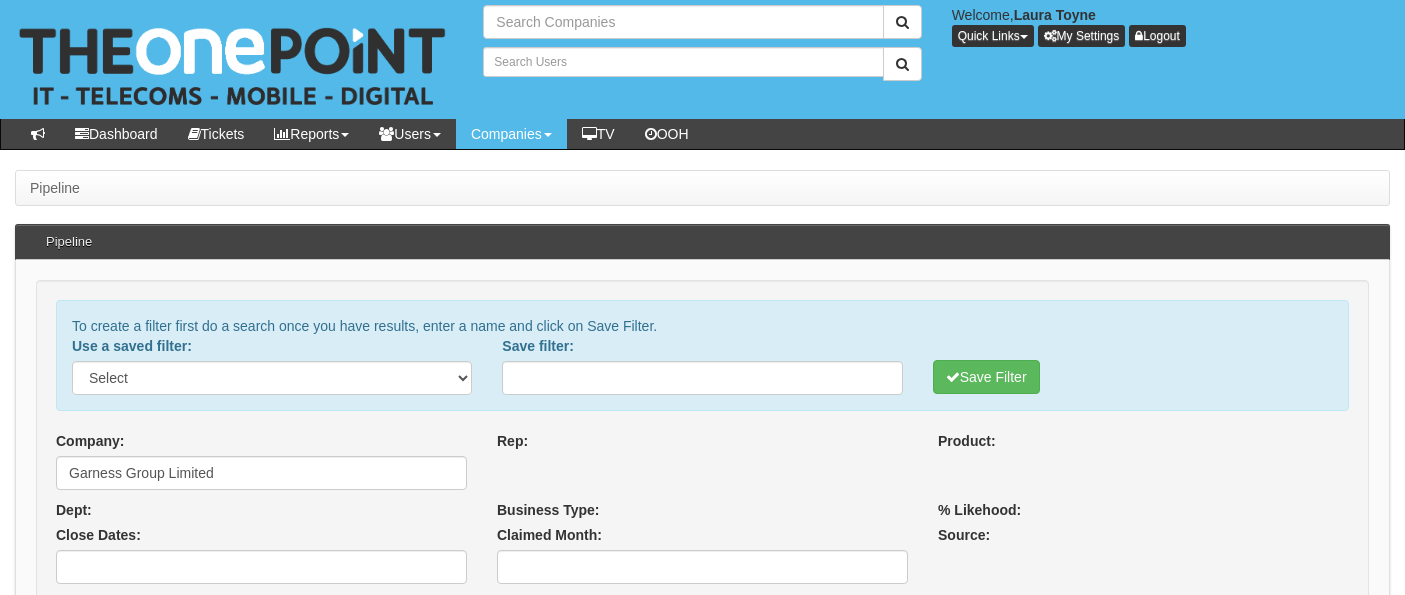 select 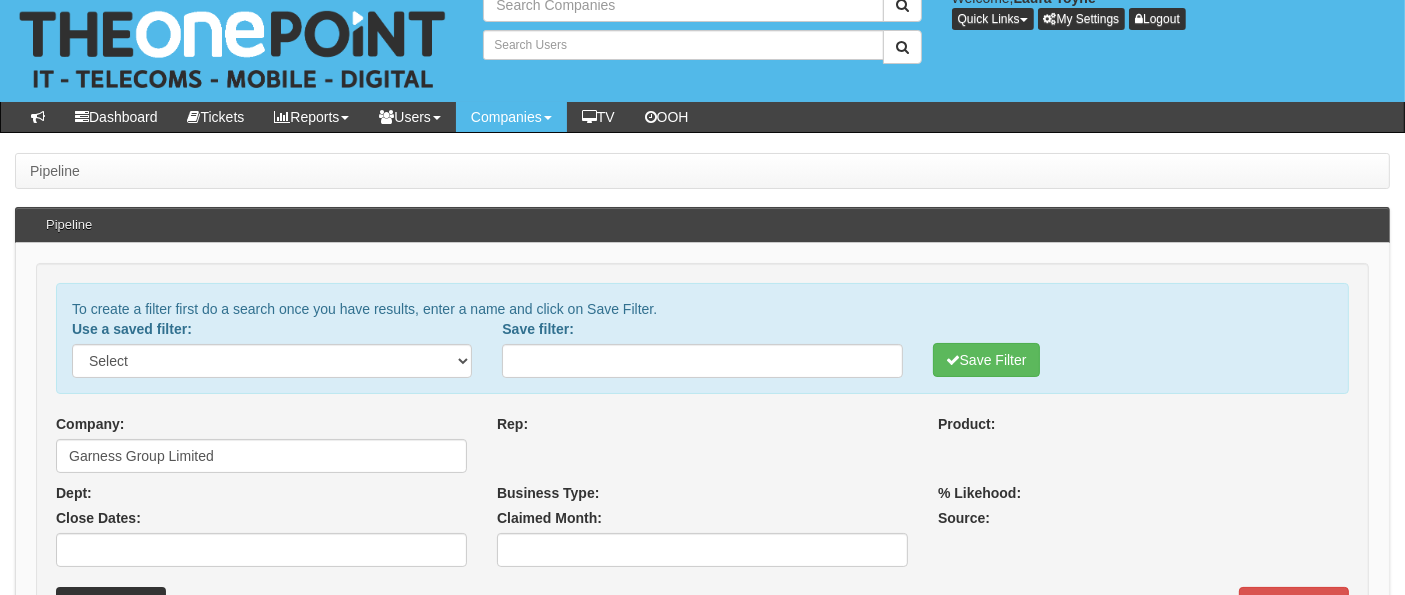 type on "Search Companies" 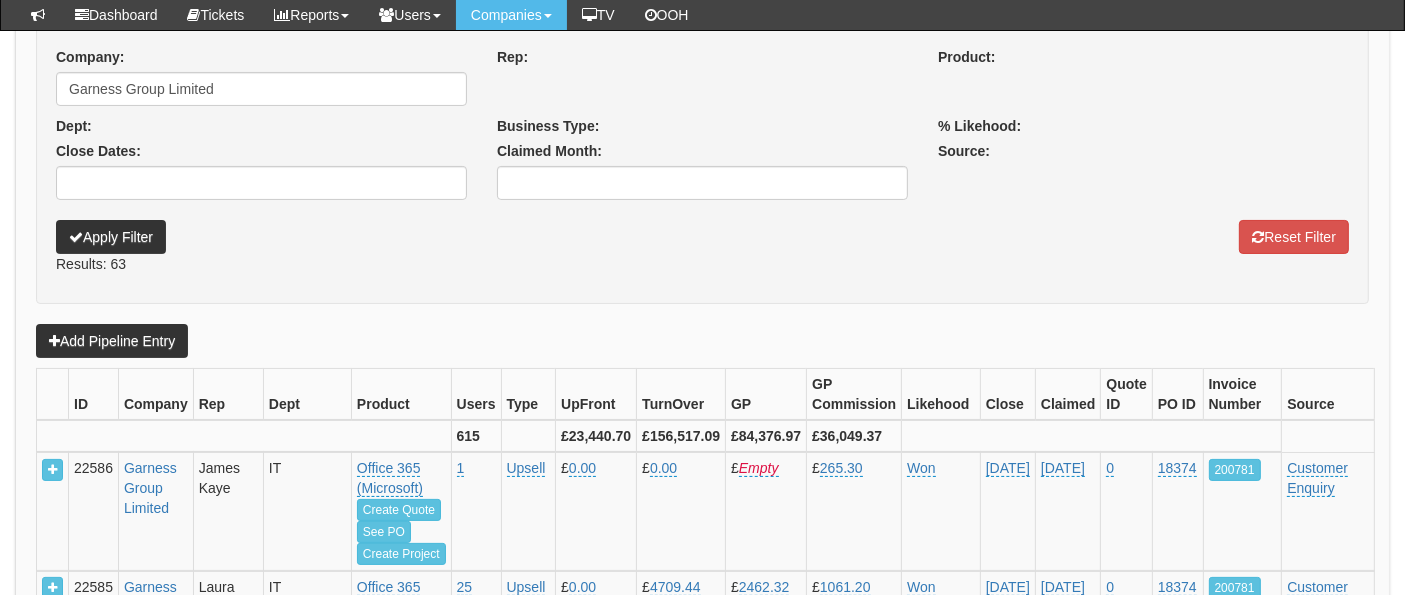 select 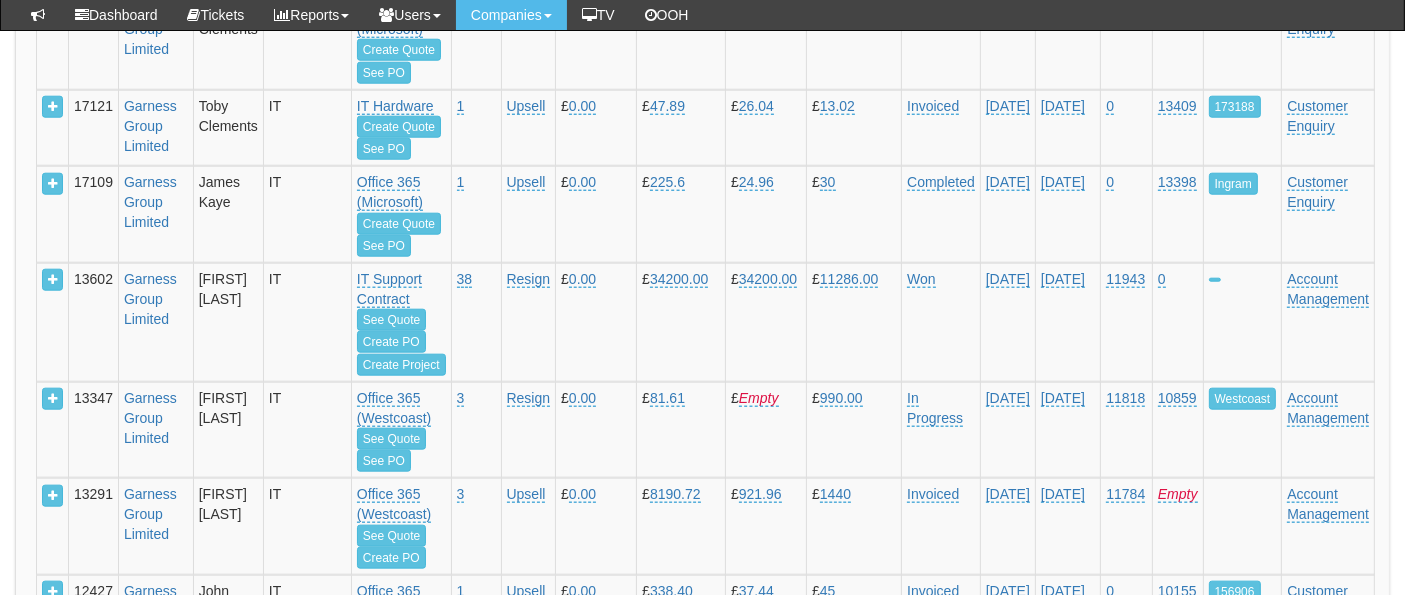 scroll, scrollTop: 2222, scrollLeft: 0, axis: vertical 